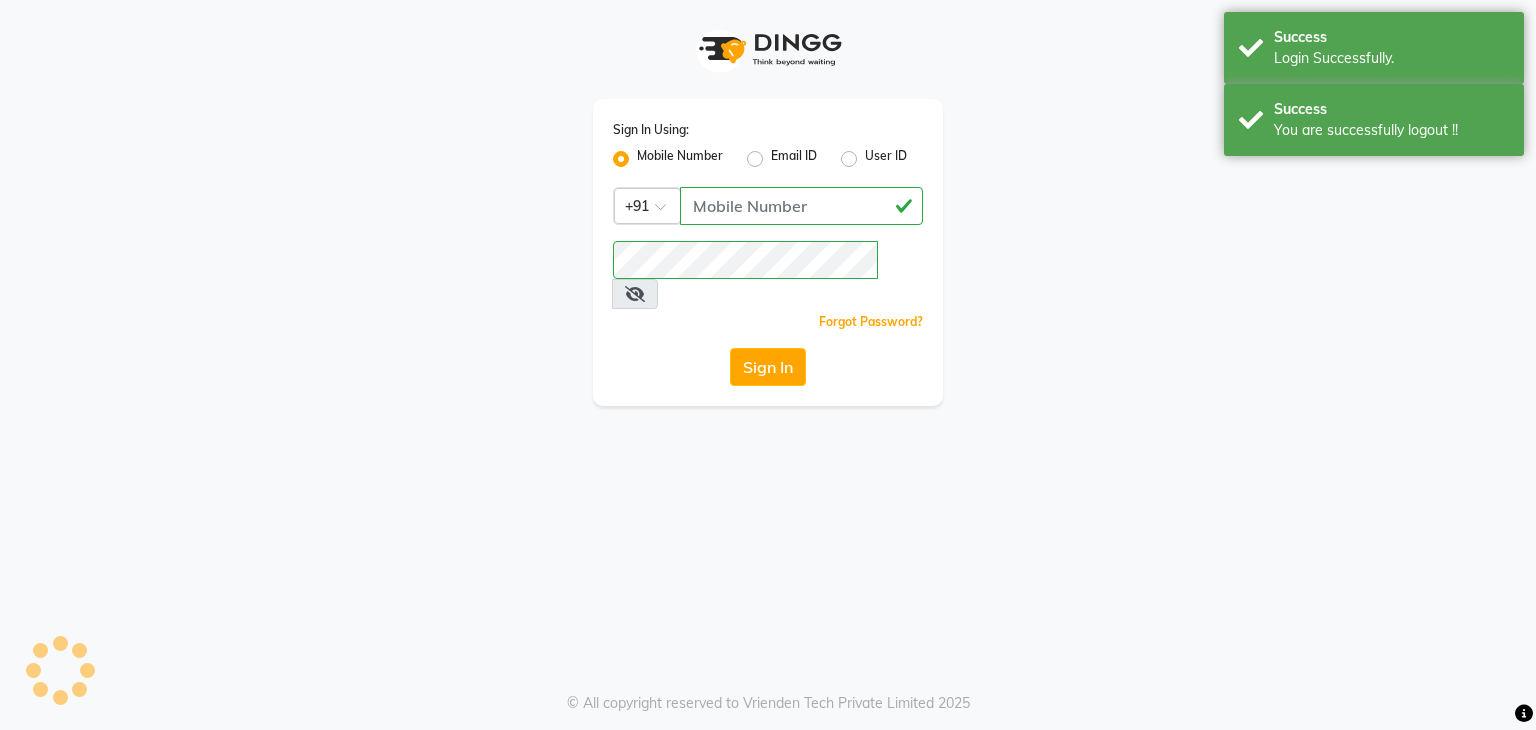 scroll, scrollTop: 0, scrollLeft: 0, axis: both 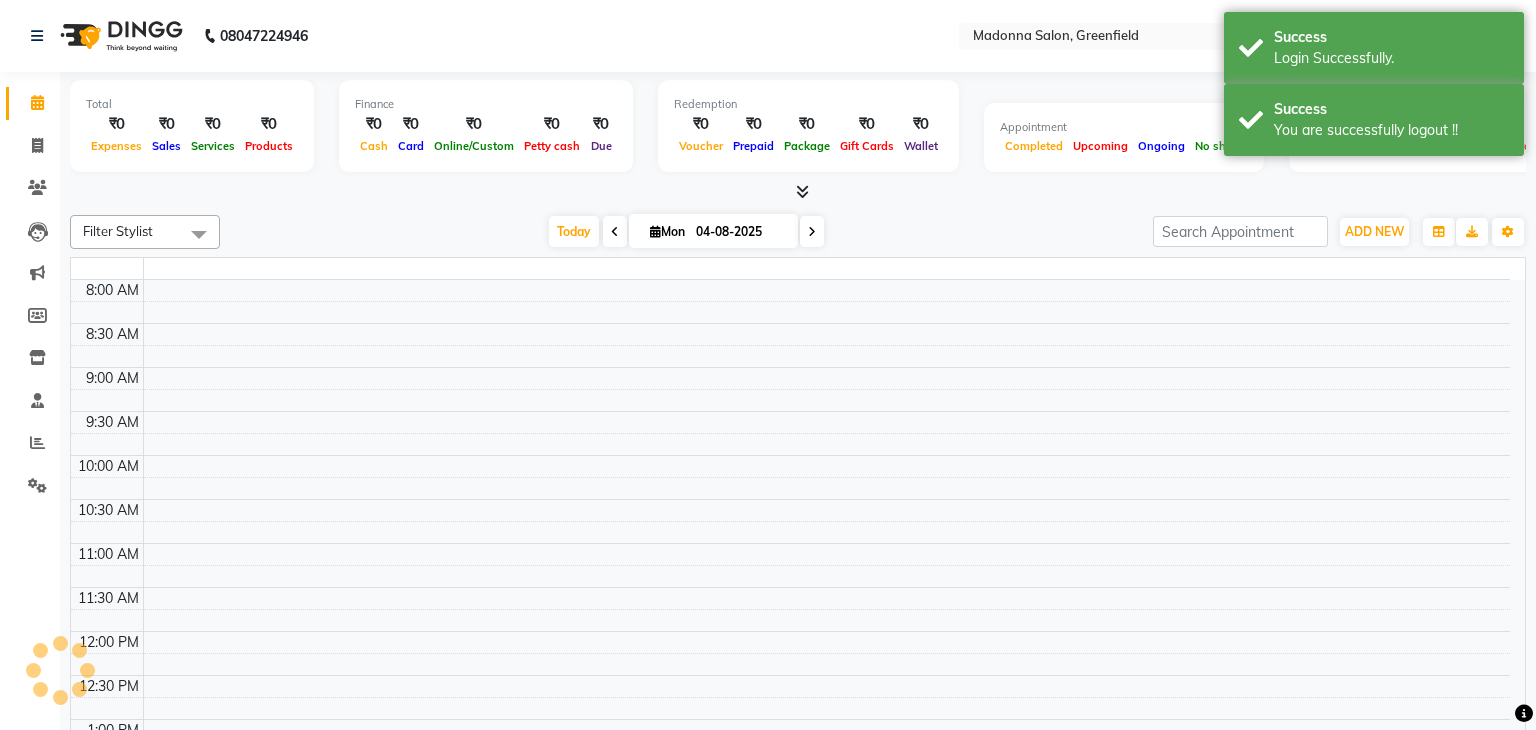 select on "en" 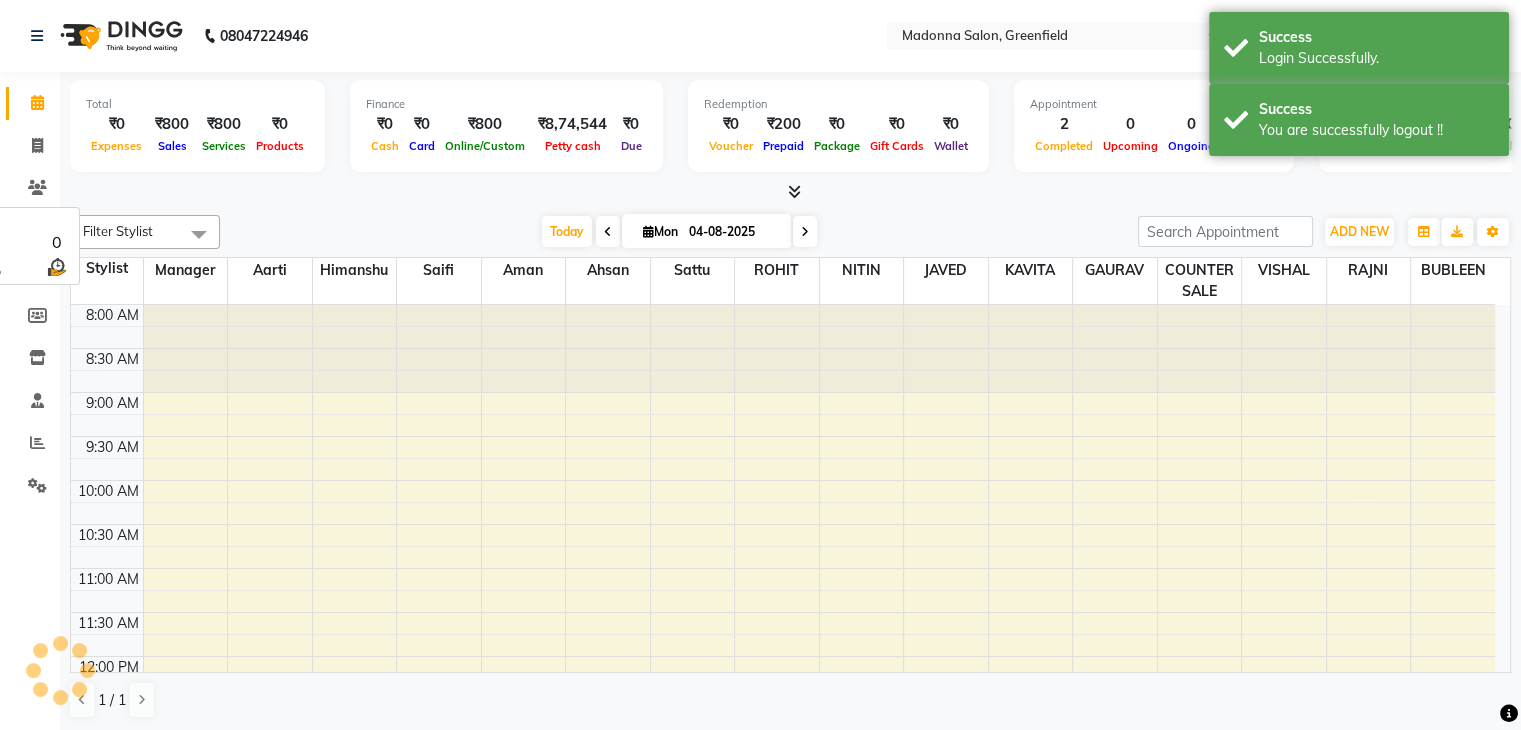 scroll, scrollTop: 0, scrollLeft: 0, axis: both 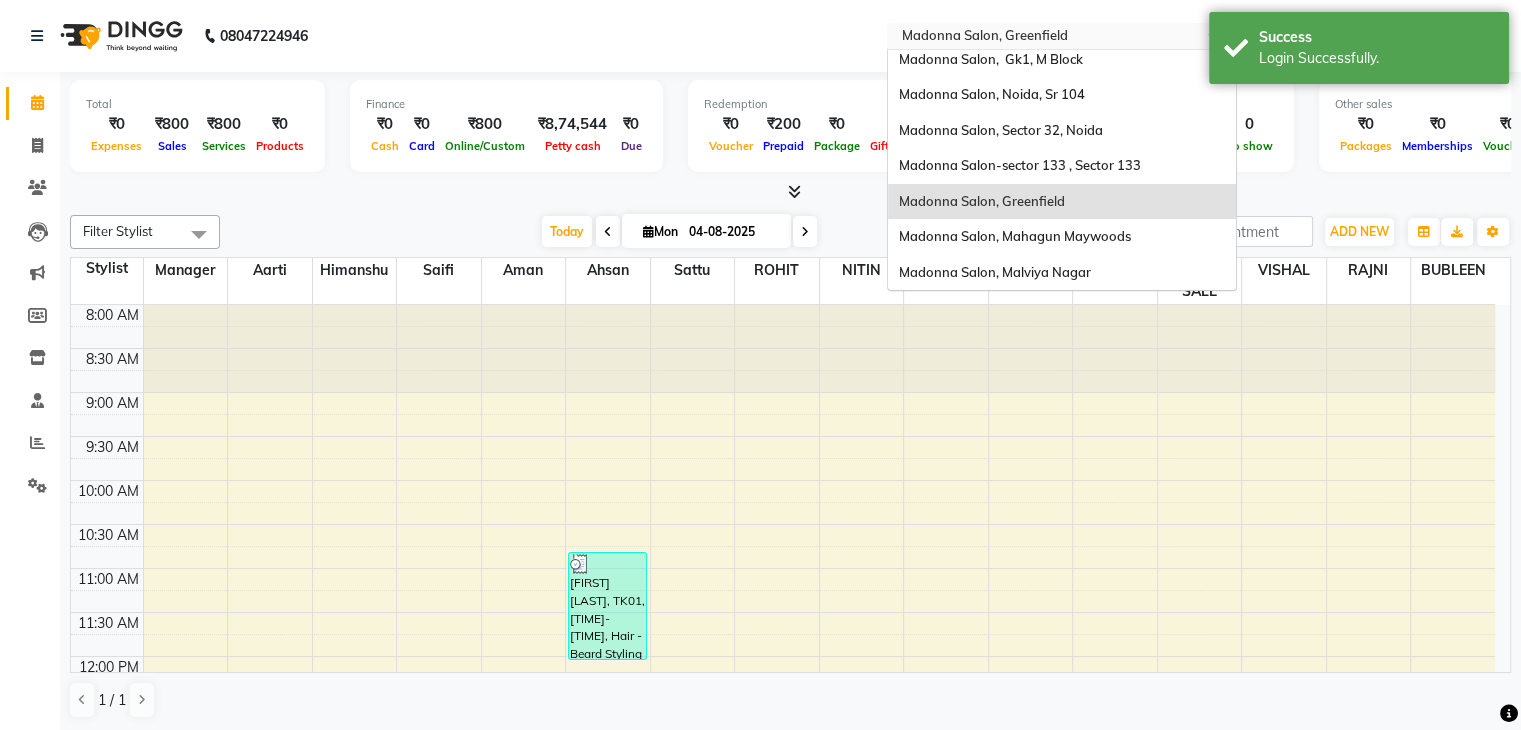 click at bounding box center (1042, 38) 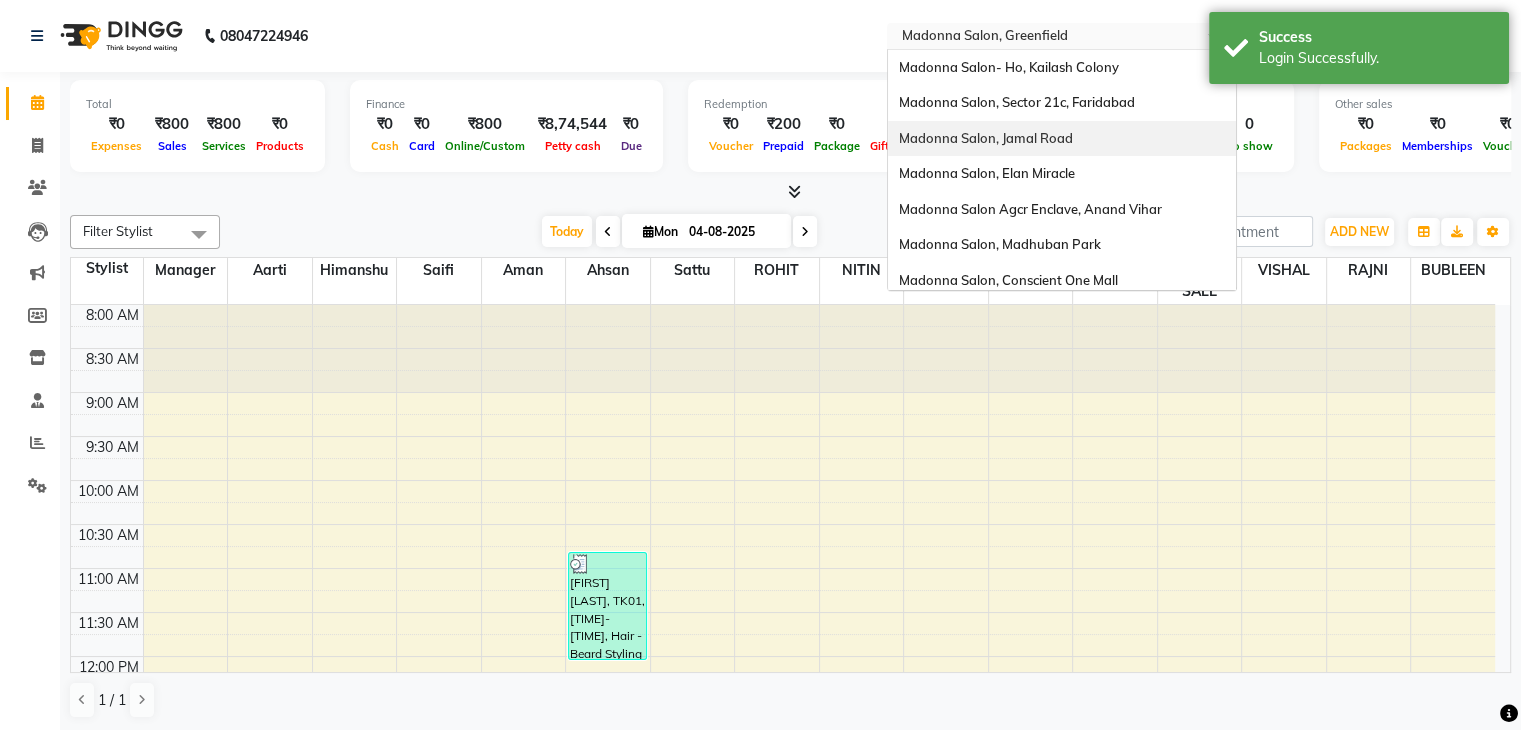 scroll, scrollTop: 292, scrollLeft: 0, axis: vertical 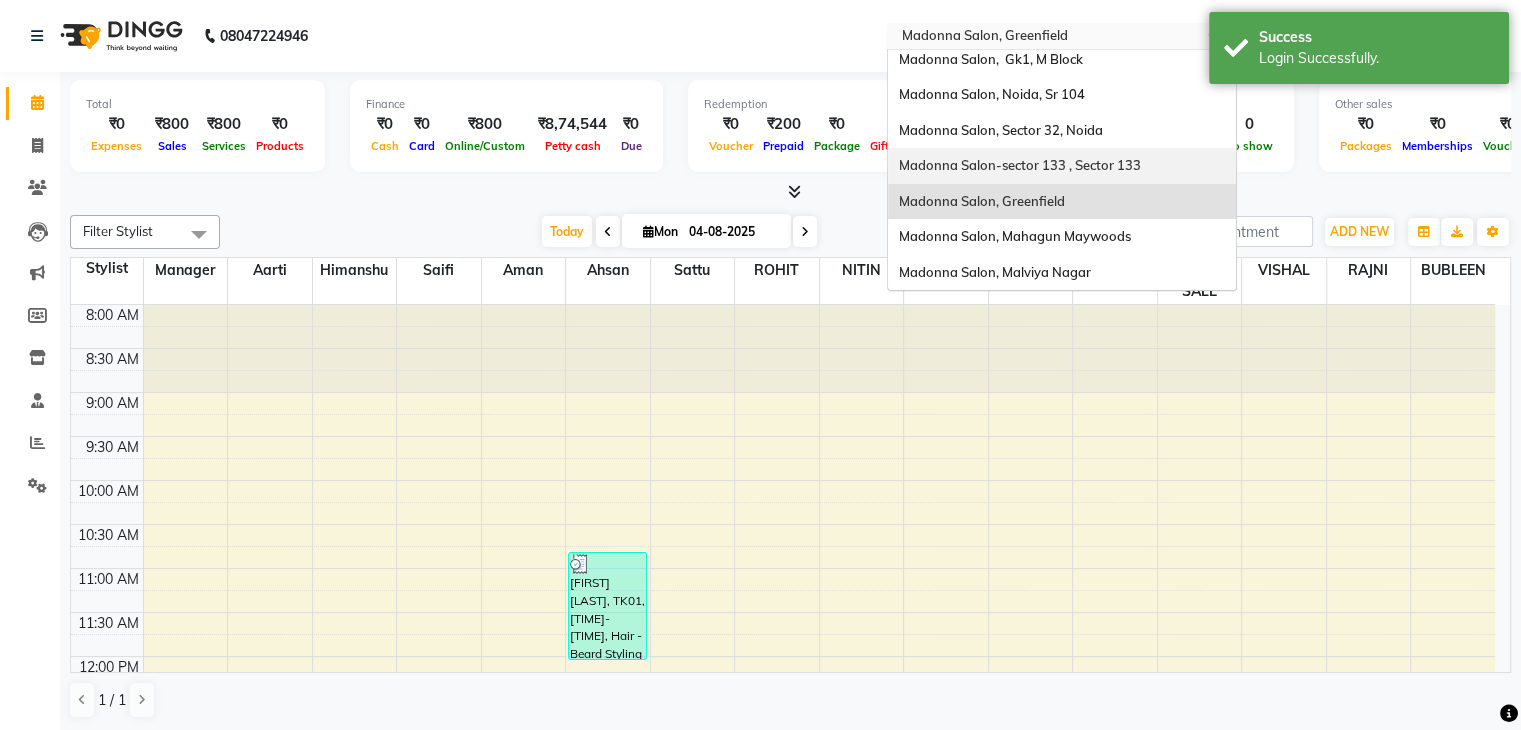 click on "Madonna Salon-sector 133 , Sector 133" at bounding box center (1019, 165) 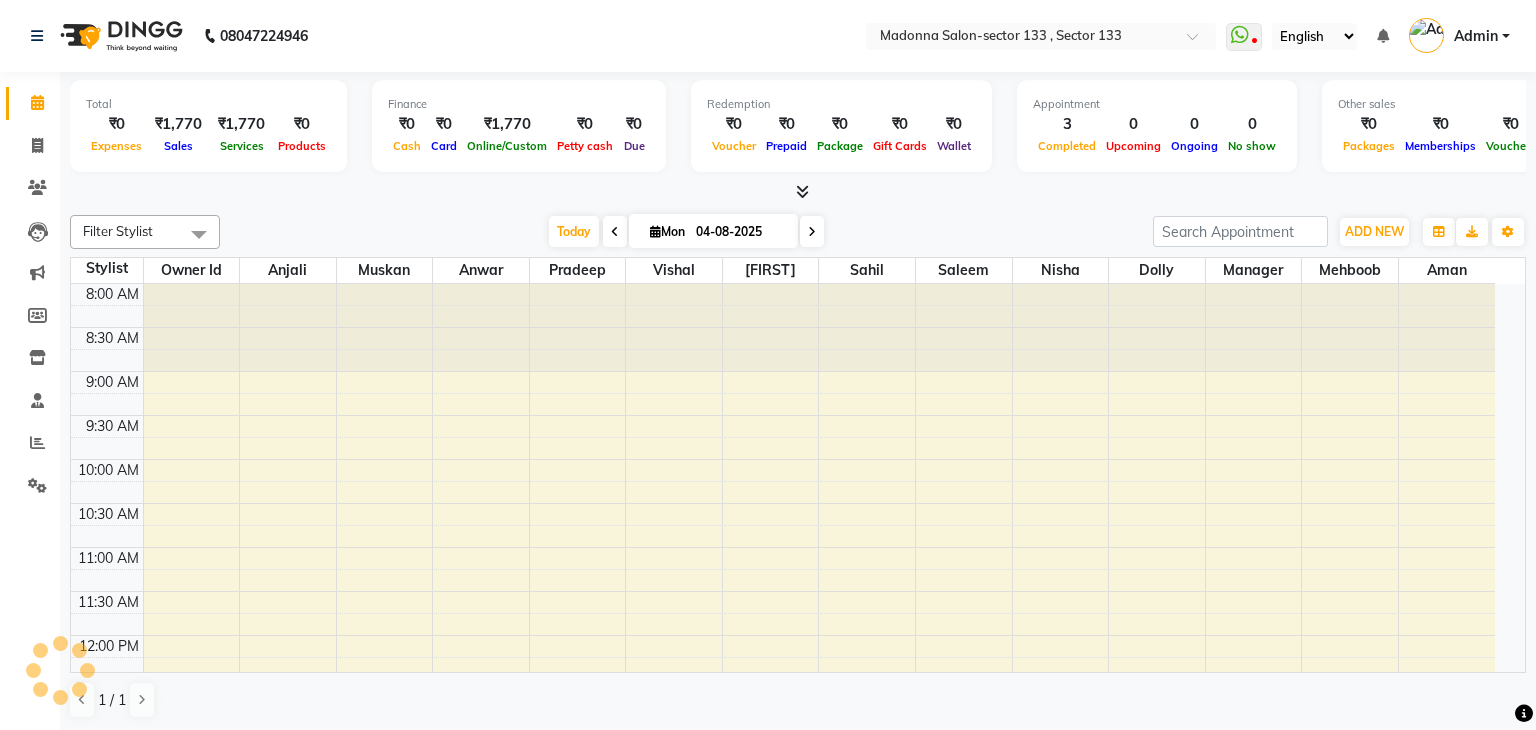 scroll, scrollTop: 0, scrollLeft: 0, axis: both 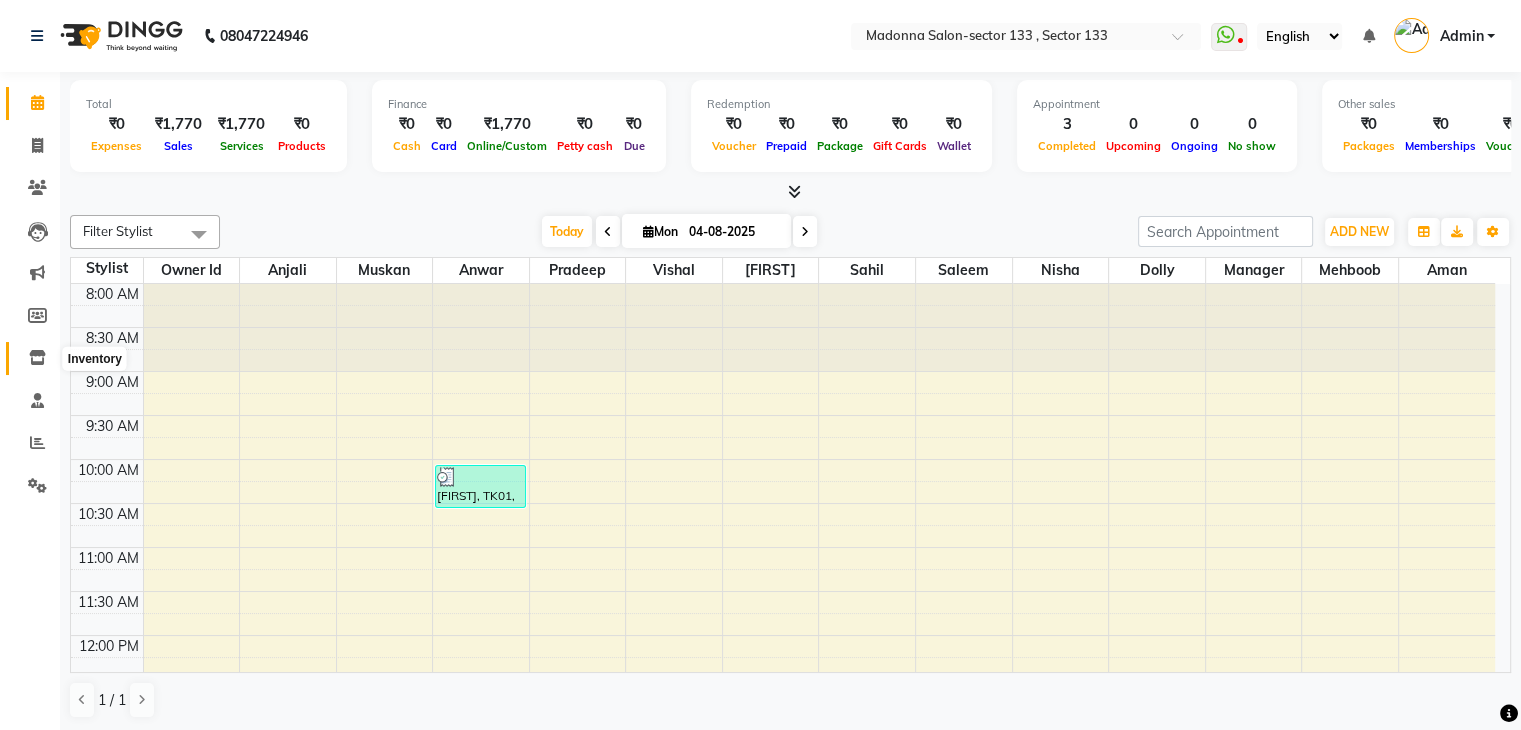 click 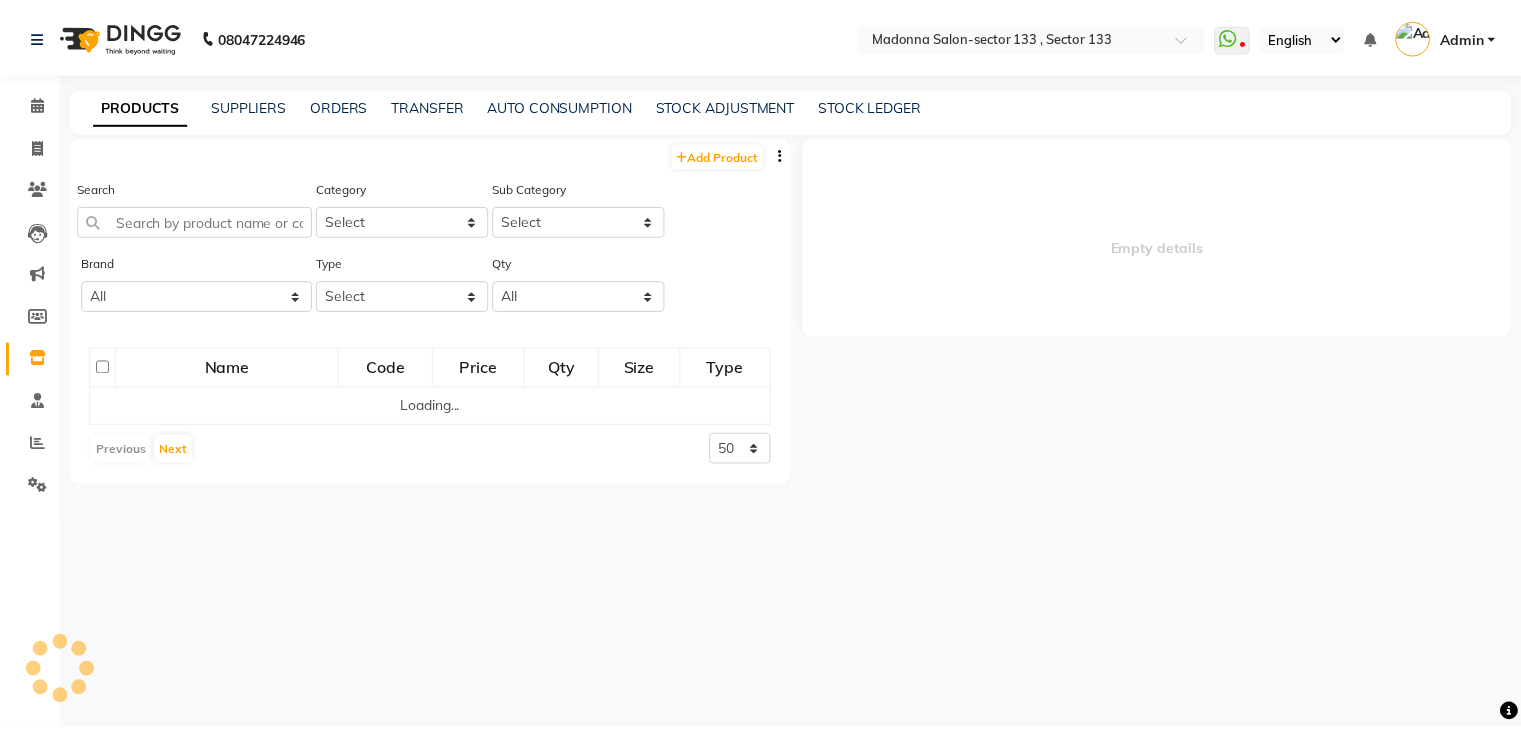 scroll, scrollTop: 0, scrollLeft: 0, axis: both 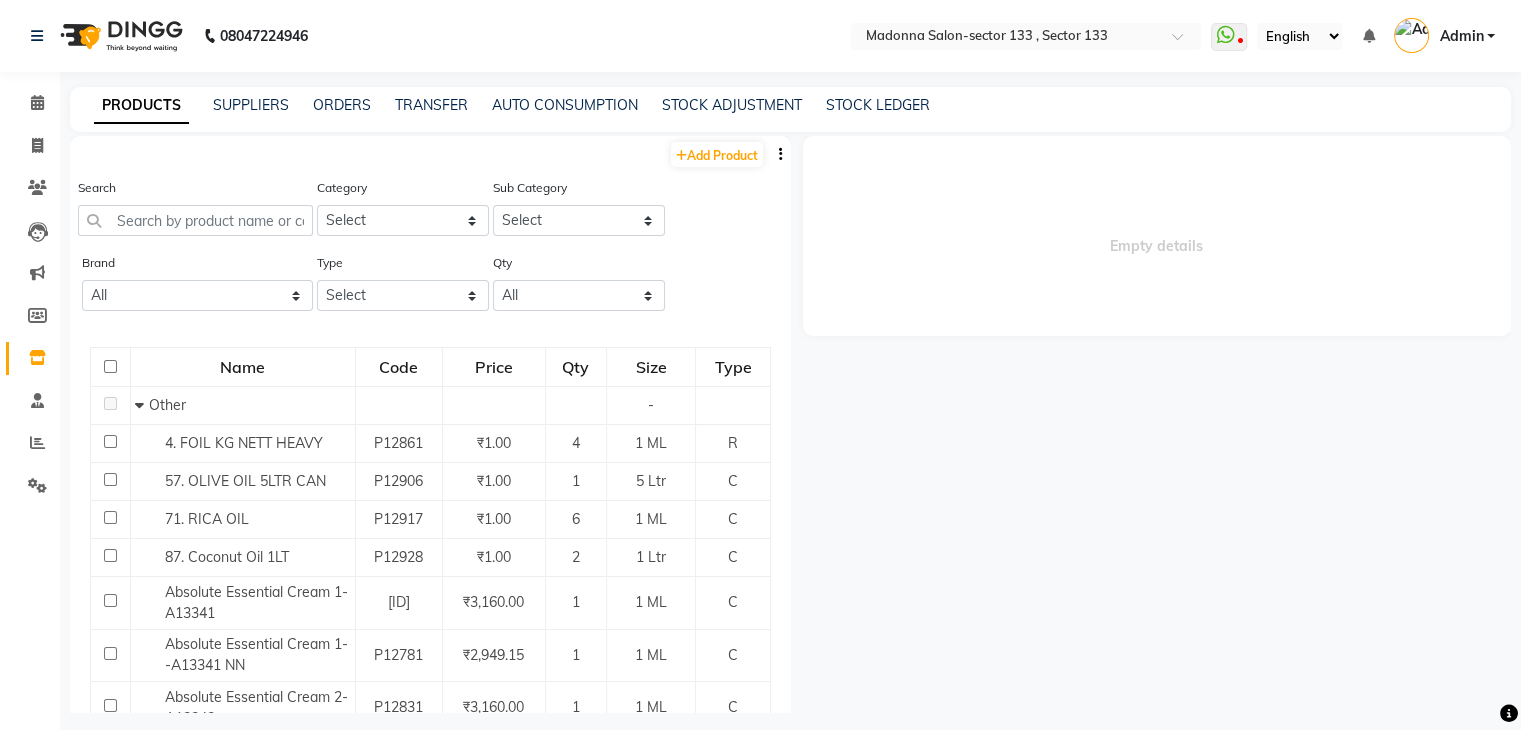 click 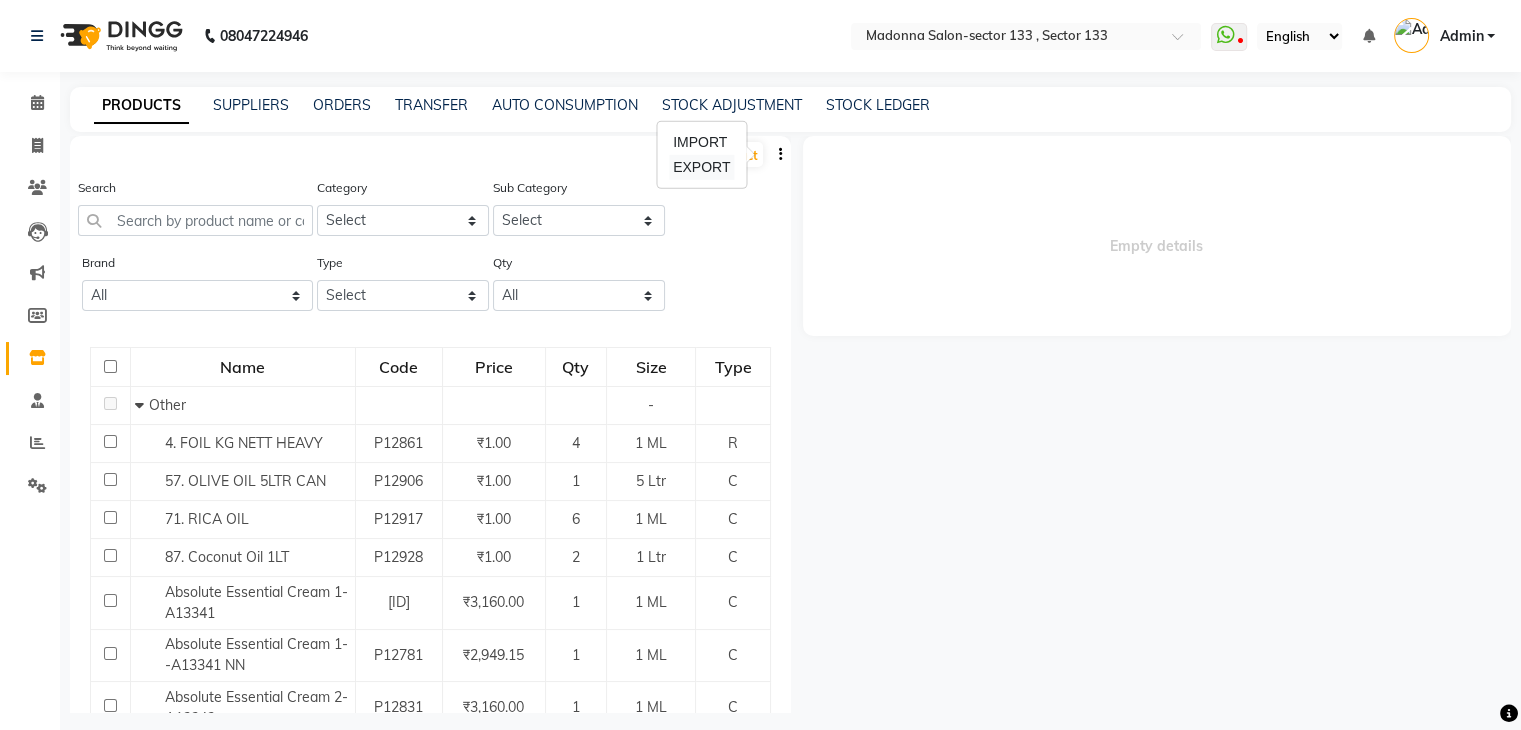 click on "EXPORT" at bounding box center [701, 167] 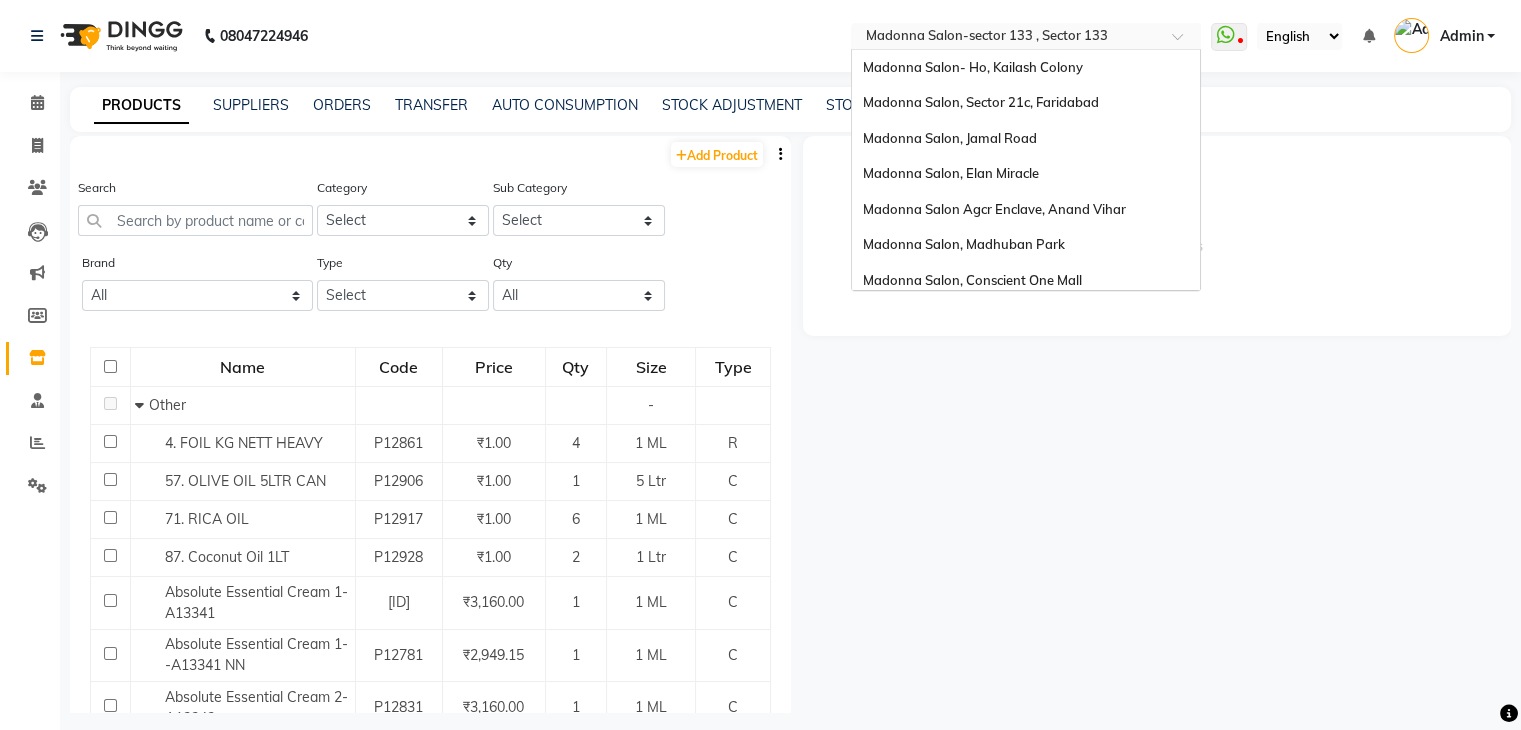 click on "Select Location × Madonna Salon-sector 133 , [SECTOR_NAME]" at bounding box center (1026, 36) 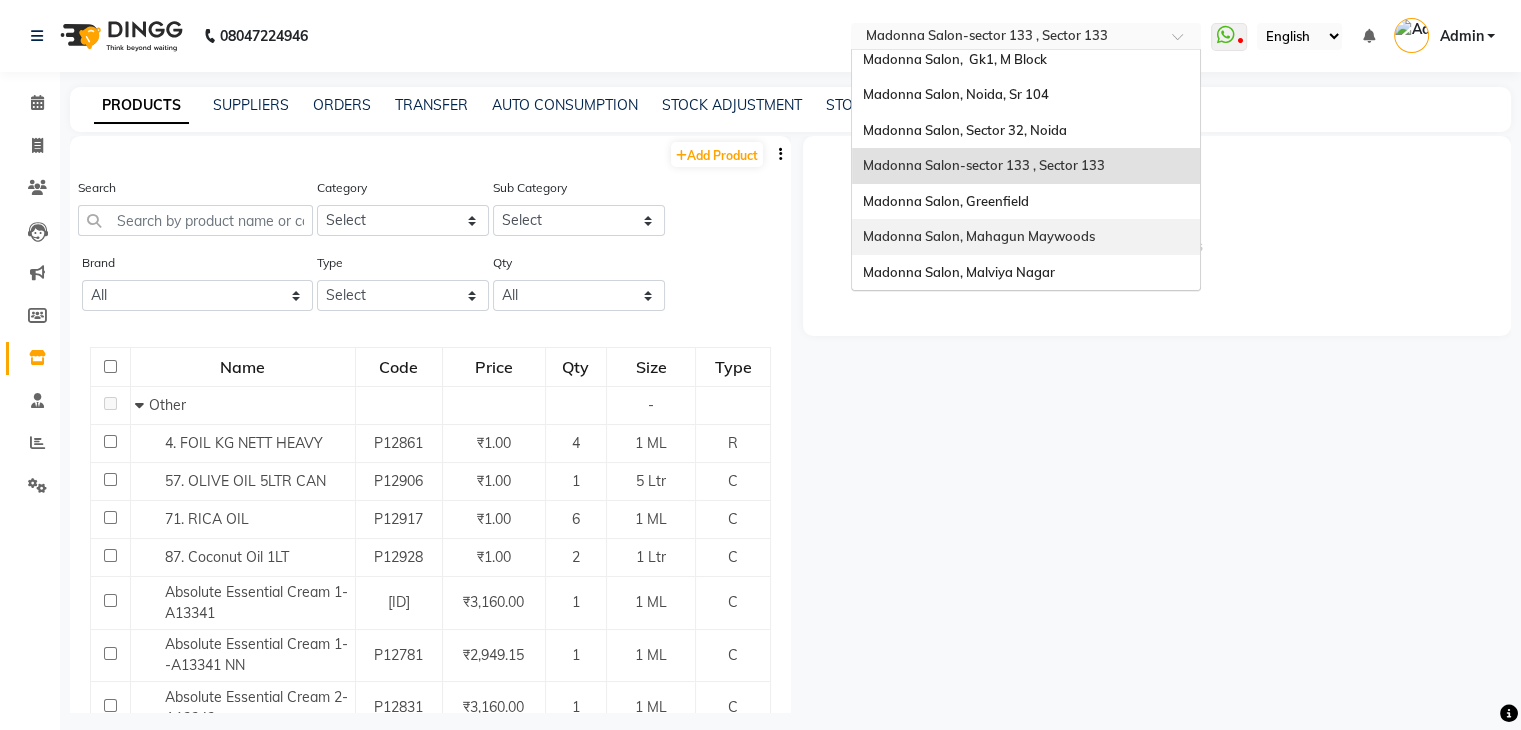 scroll, scrollTop: 292, scrollLeft: 0, axis: vertical 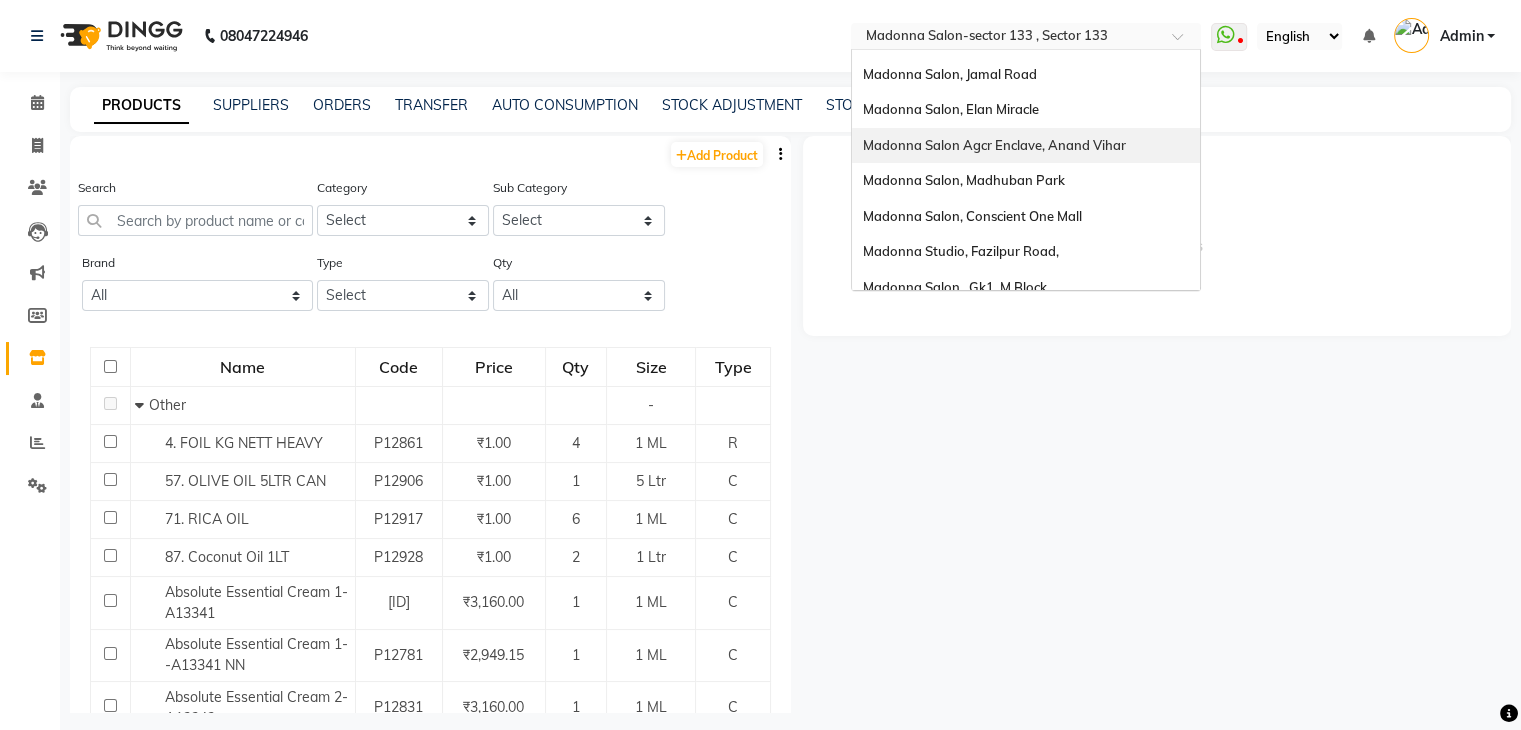 click on "Madonna Salon Agcr Enclave, Anand Vihar" at bounding box center [993, 145] 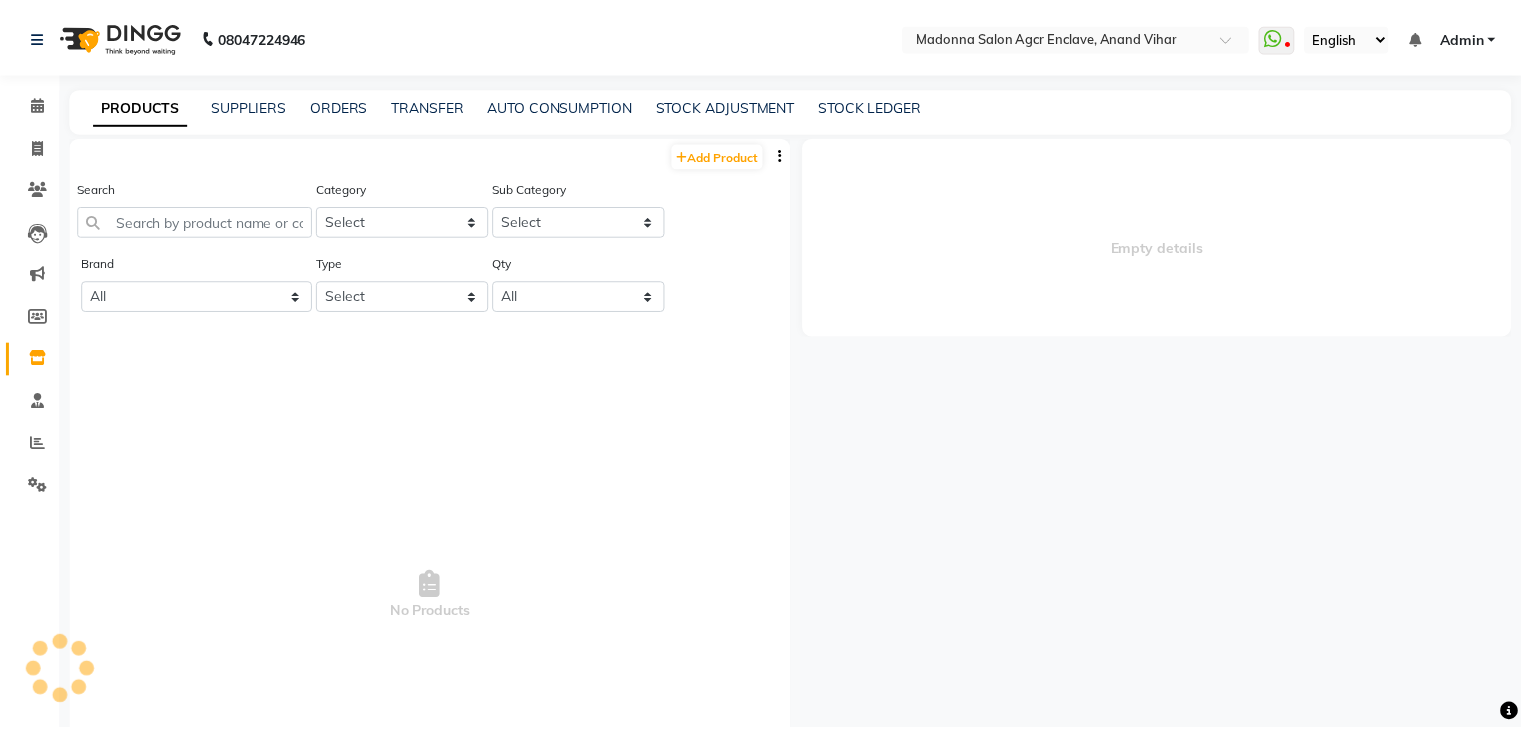 scroll, scrollTop: 0, scrollLeft: 0, axis: both 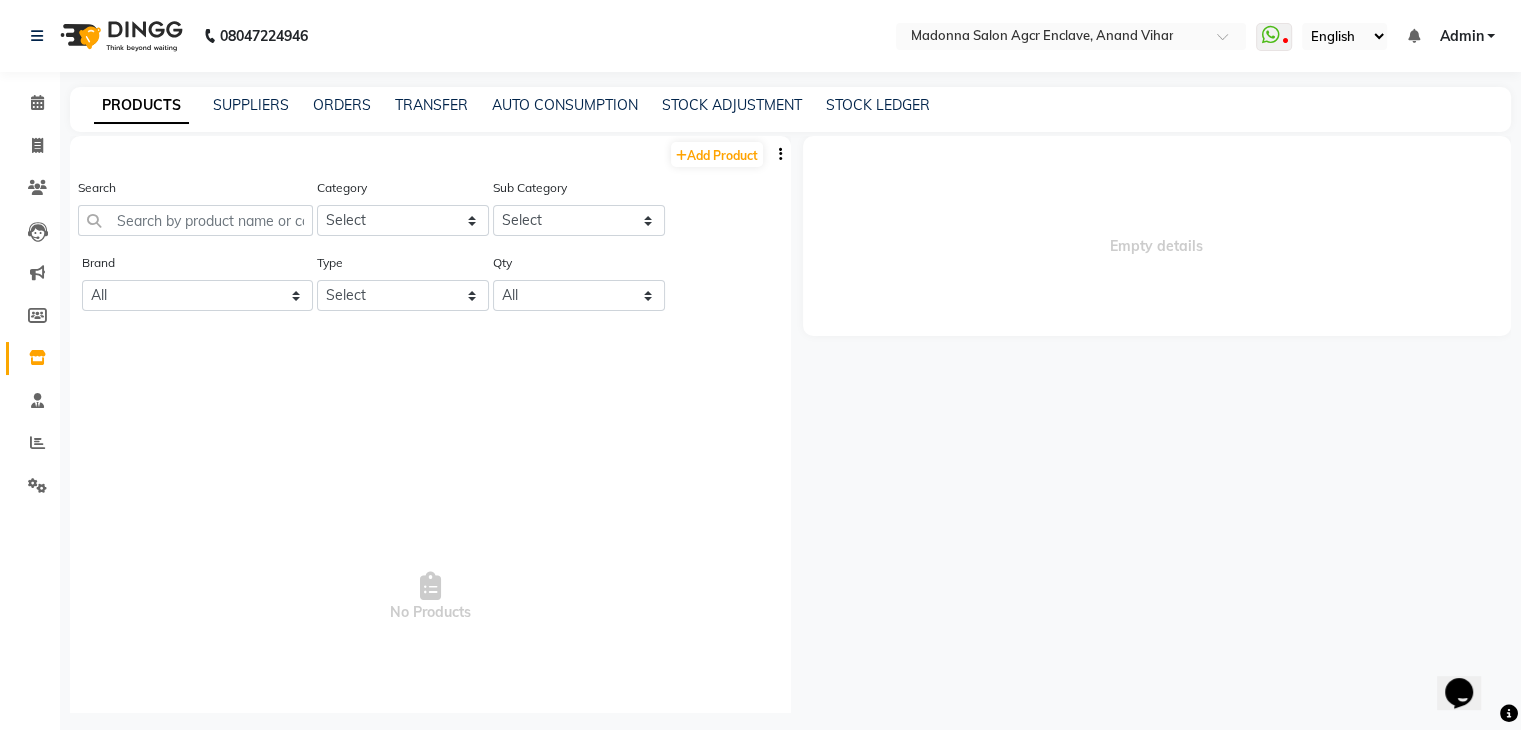 click 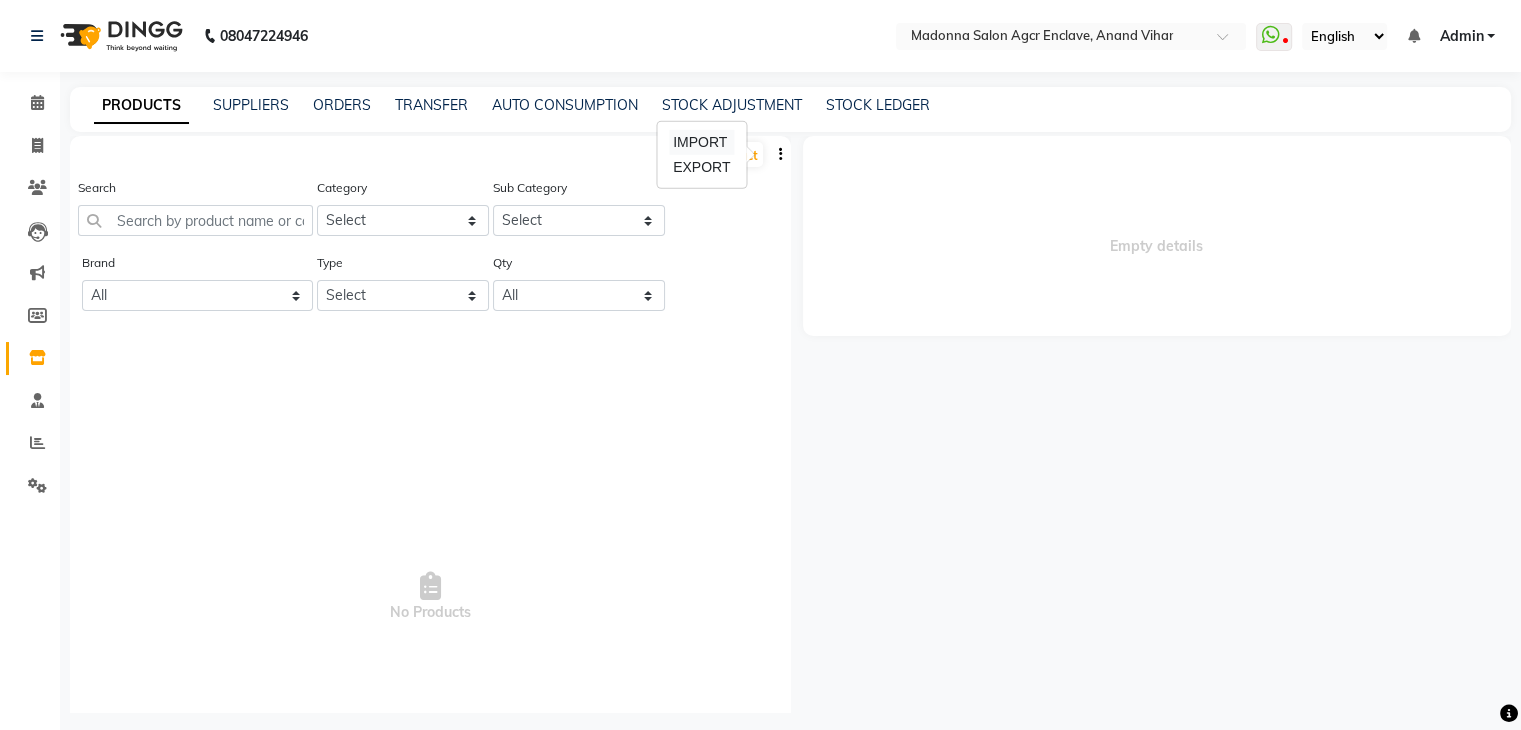click on "IMPORT" at bounding box center (701, 142) 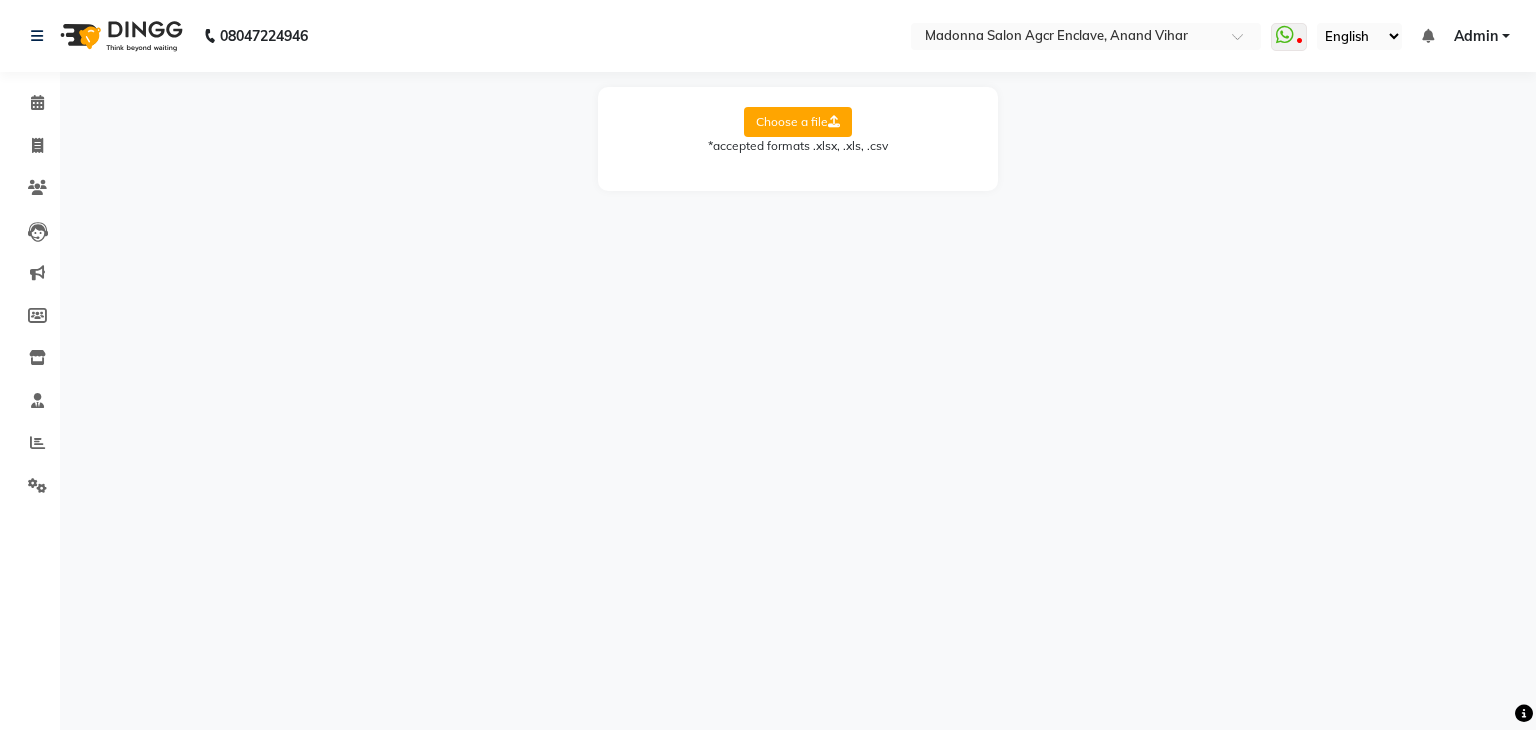 click on "Choose a file" 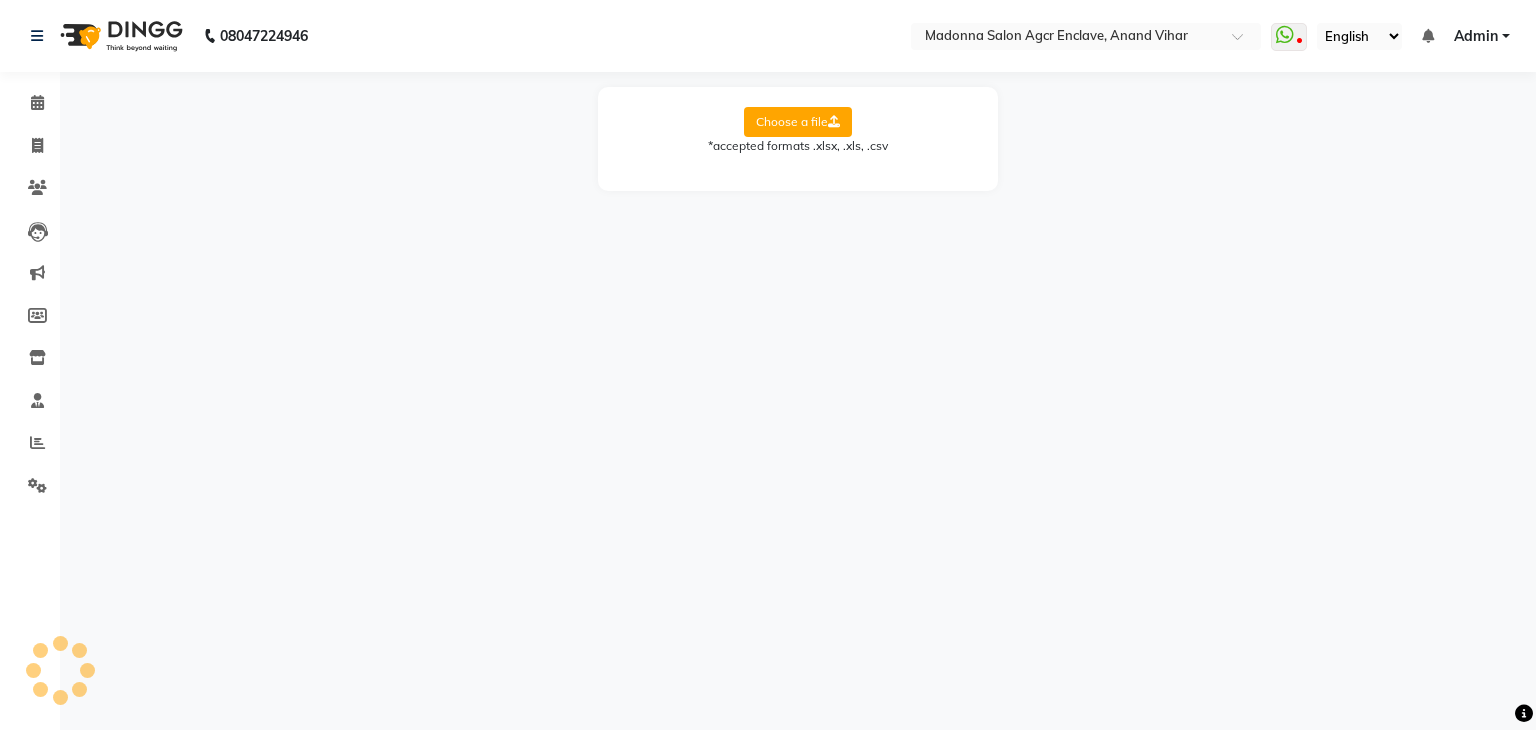 click on "Choose a file" 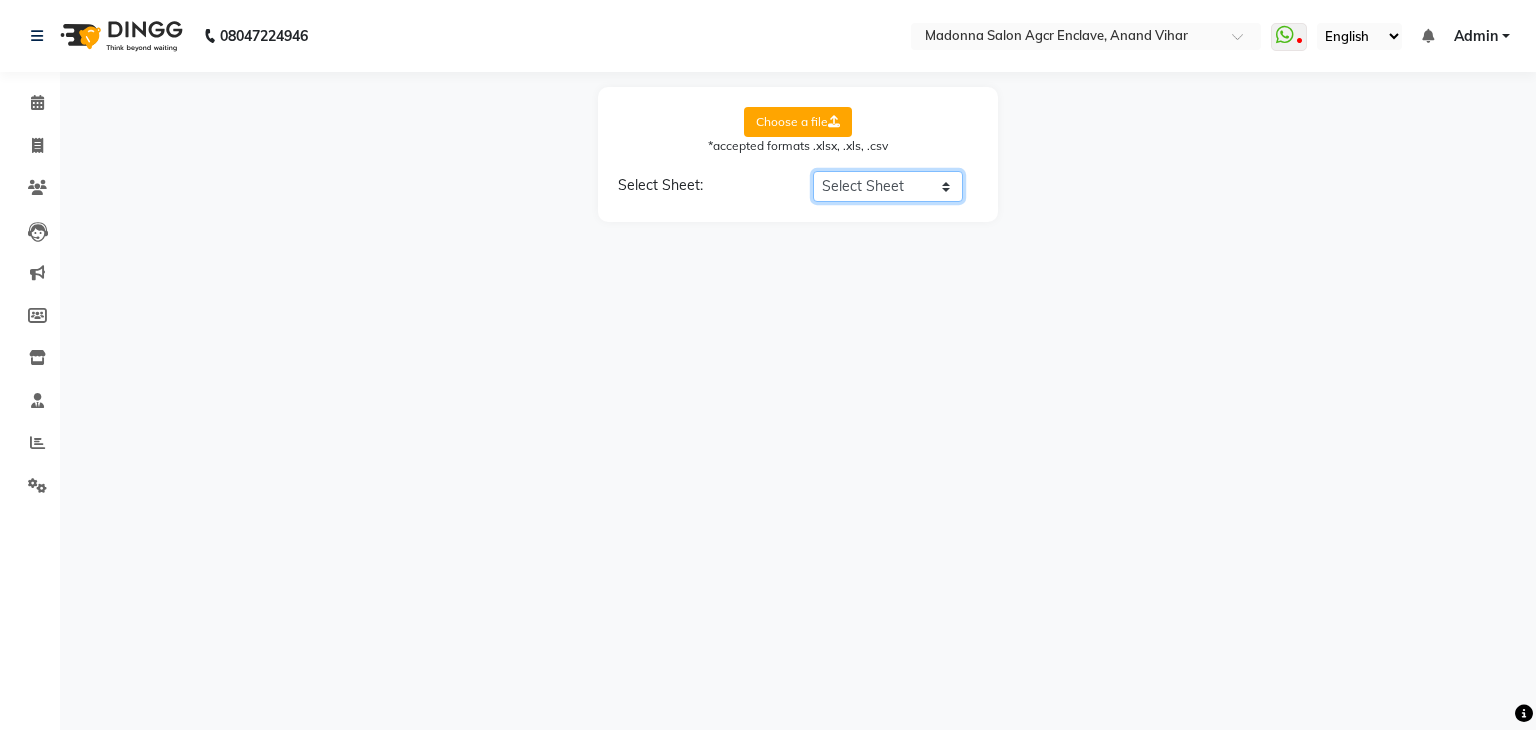 click on "Select Sheet Sheet1" 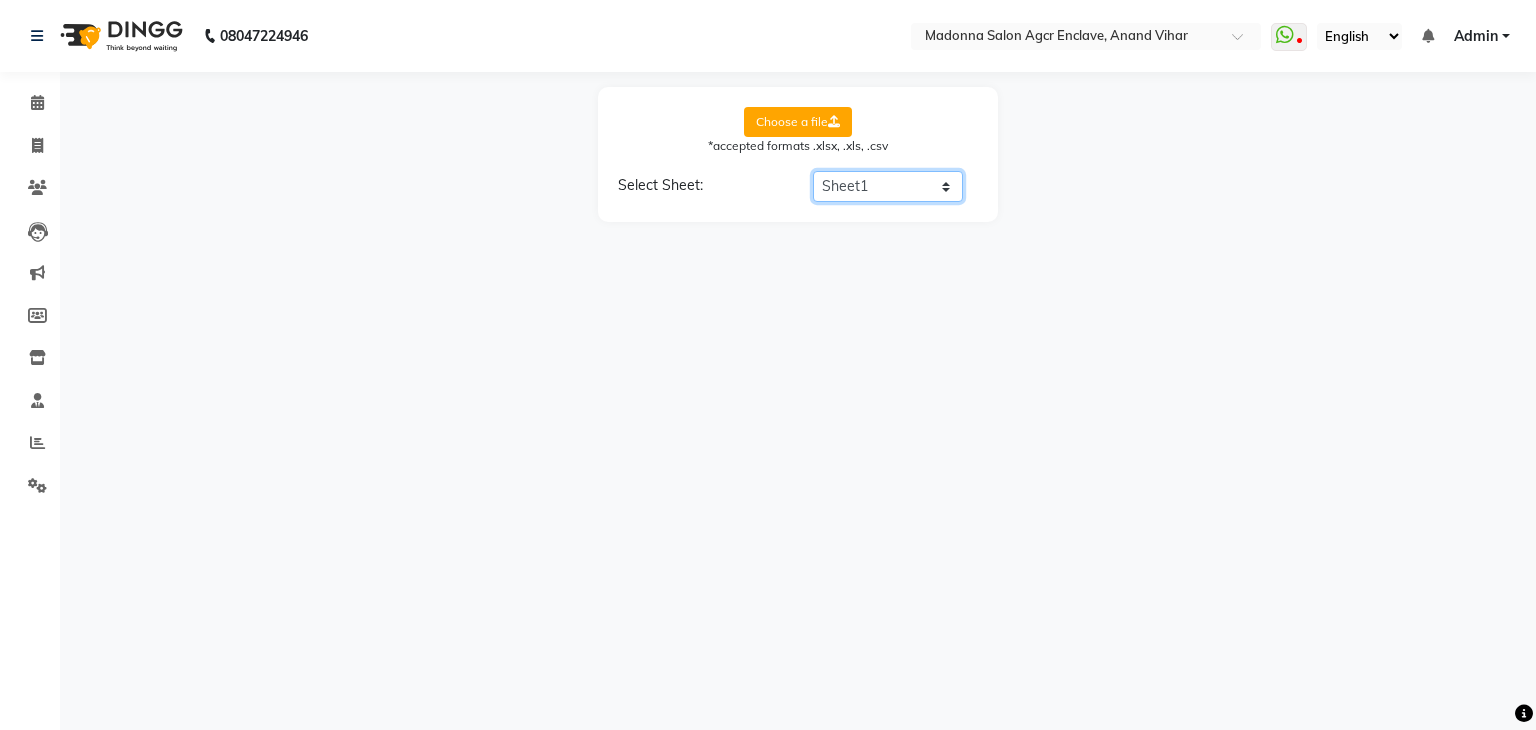 click on "Select Sheet Sheet1" 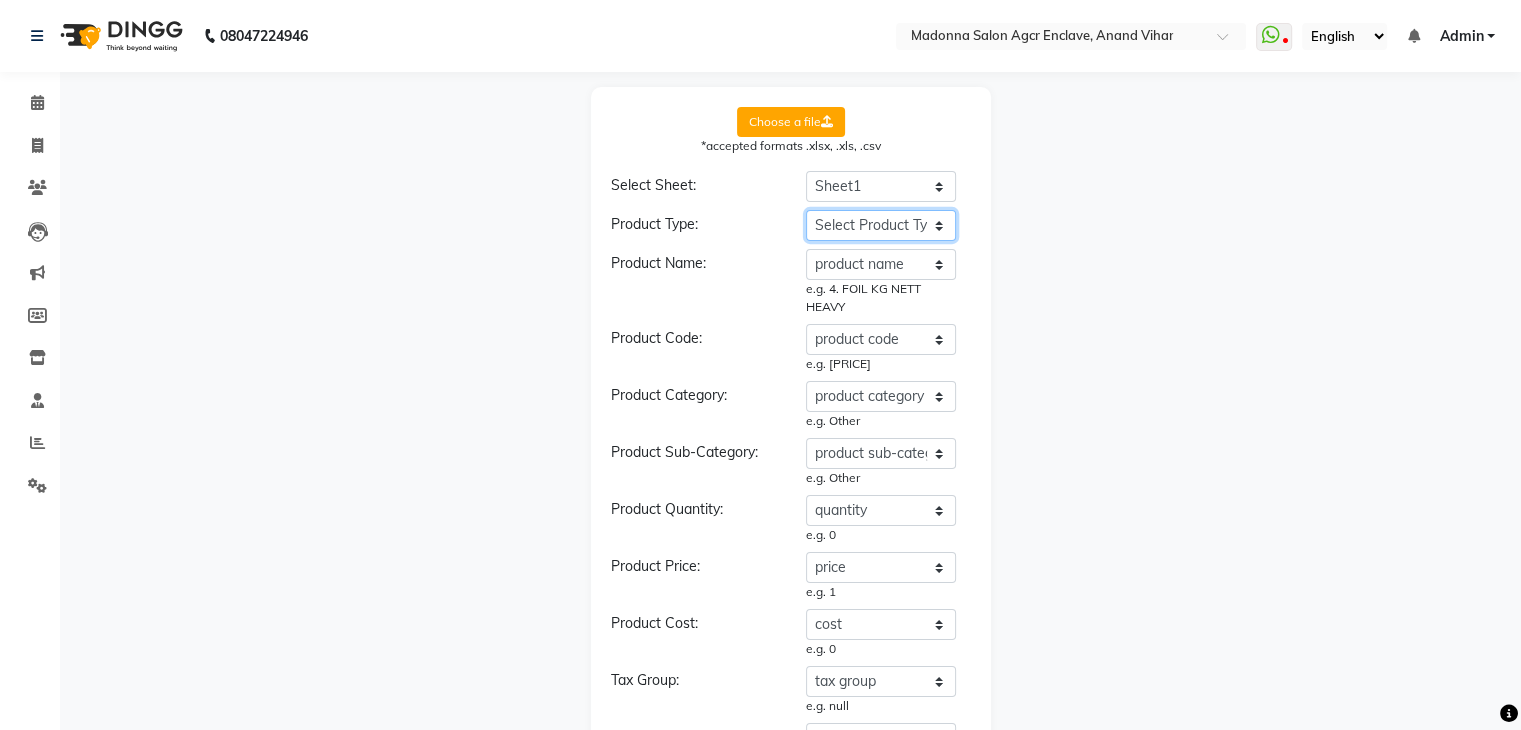 click on "Select Product Type product name product code product category product sub-category type price cost brand quantity size unit tax group tax inclusive sku sac code description" 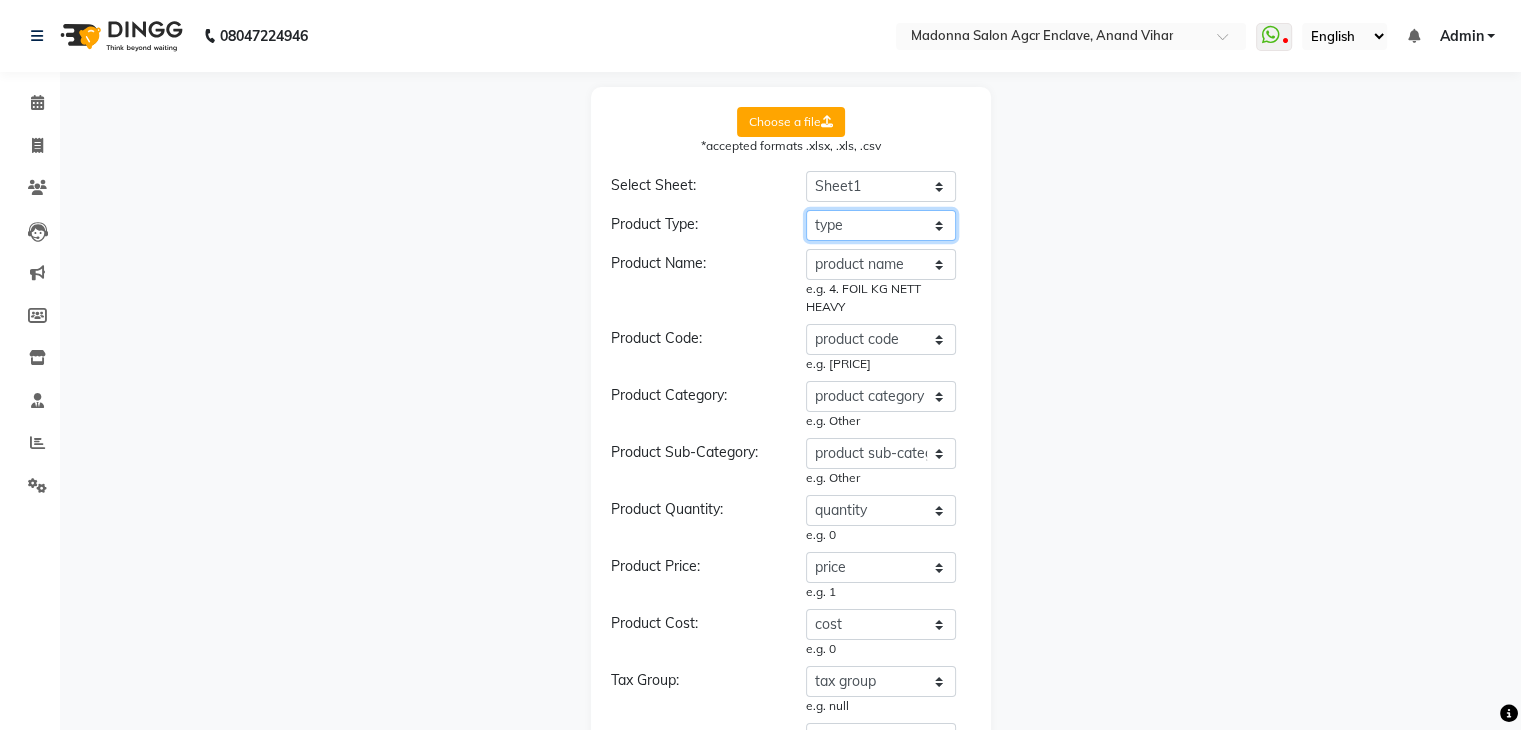 click on "Select Product Type product name product code product category product sub-category type price cost brand quantity size unit tax group tax inclusive sku sac code description" 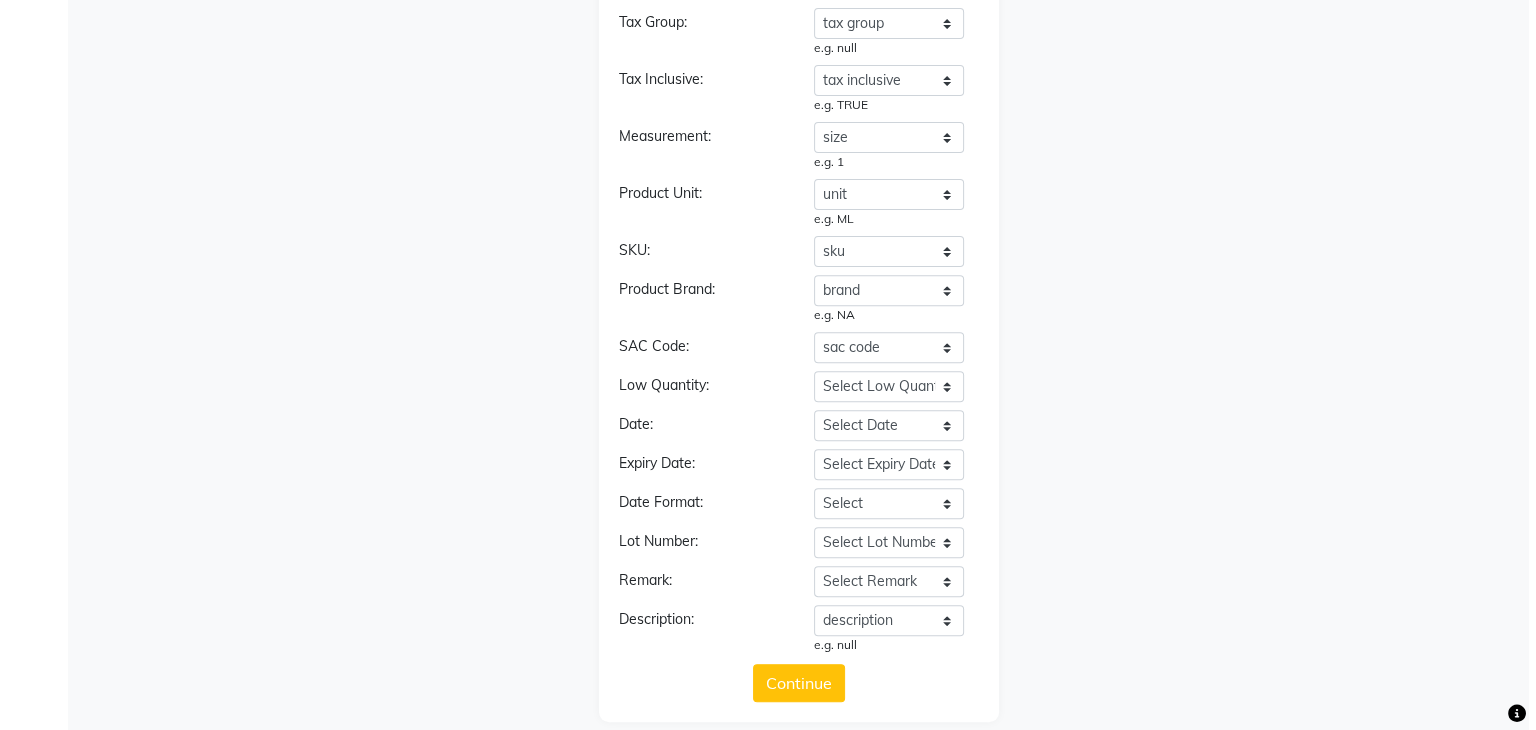 scroll, scrollTop: 698, scrollLeft: 0, axis: vertical 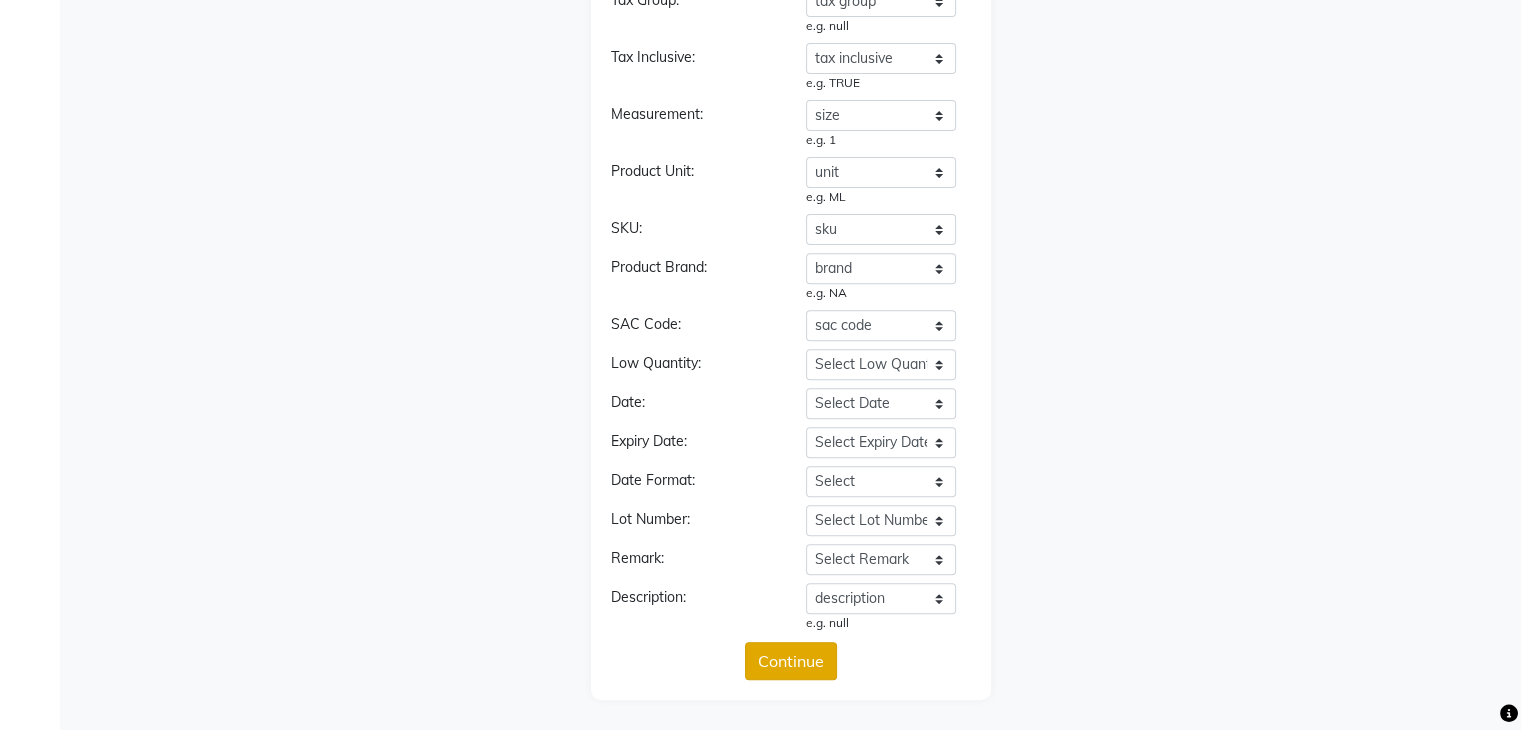 click on "Continue" 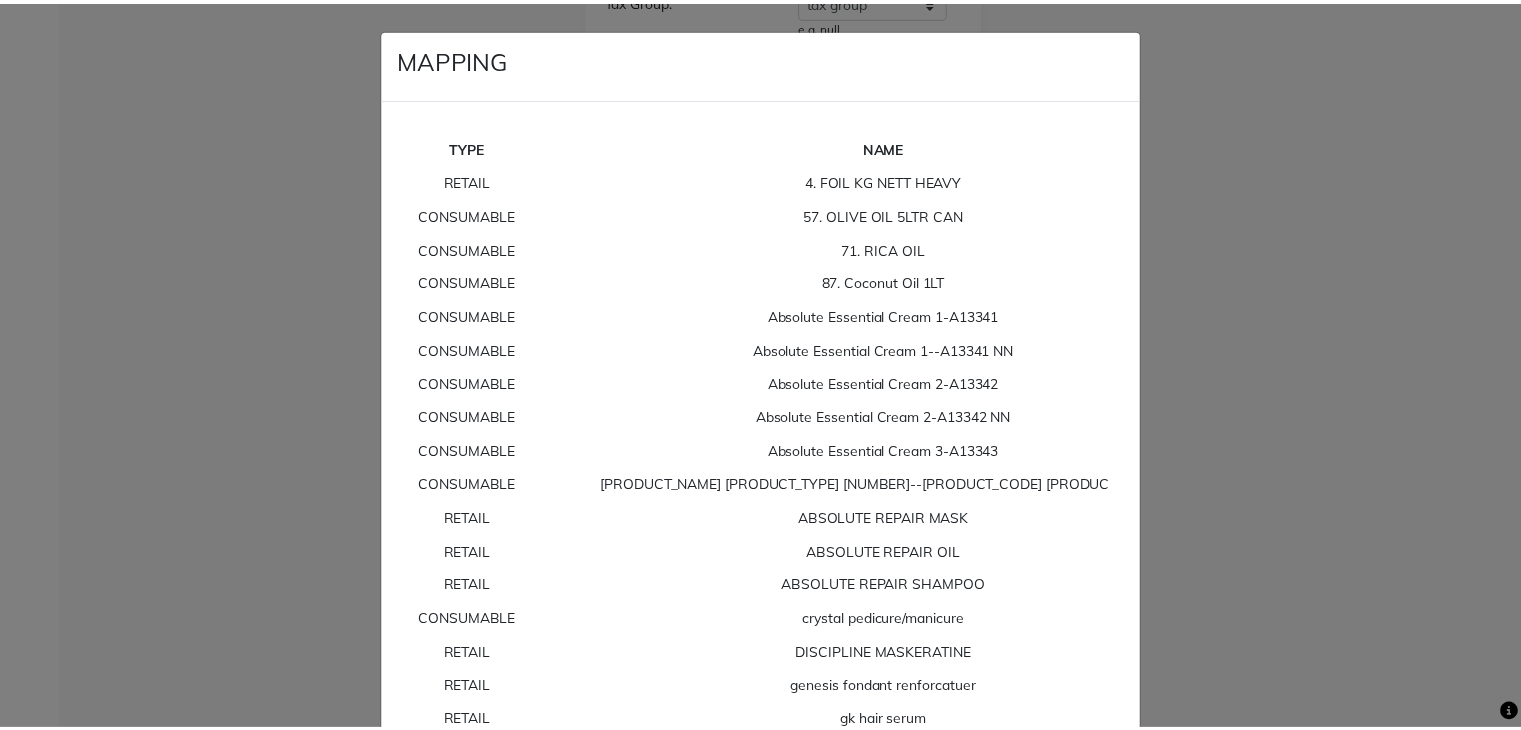scroll, scrollTop: 16488, scrollLeft: 0, axis: vertical 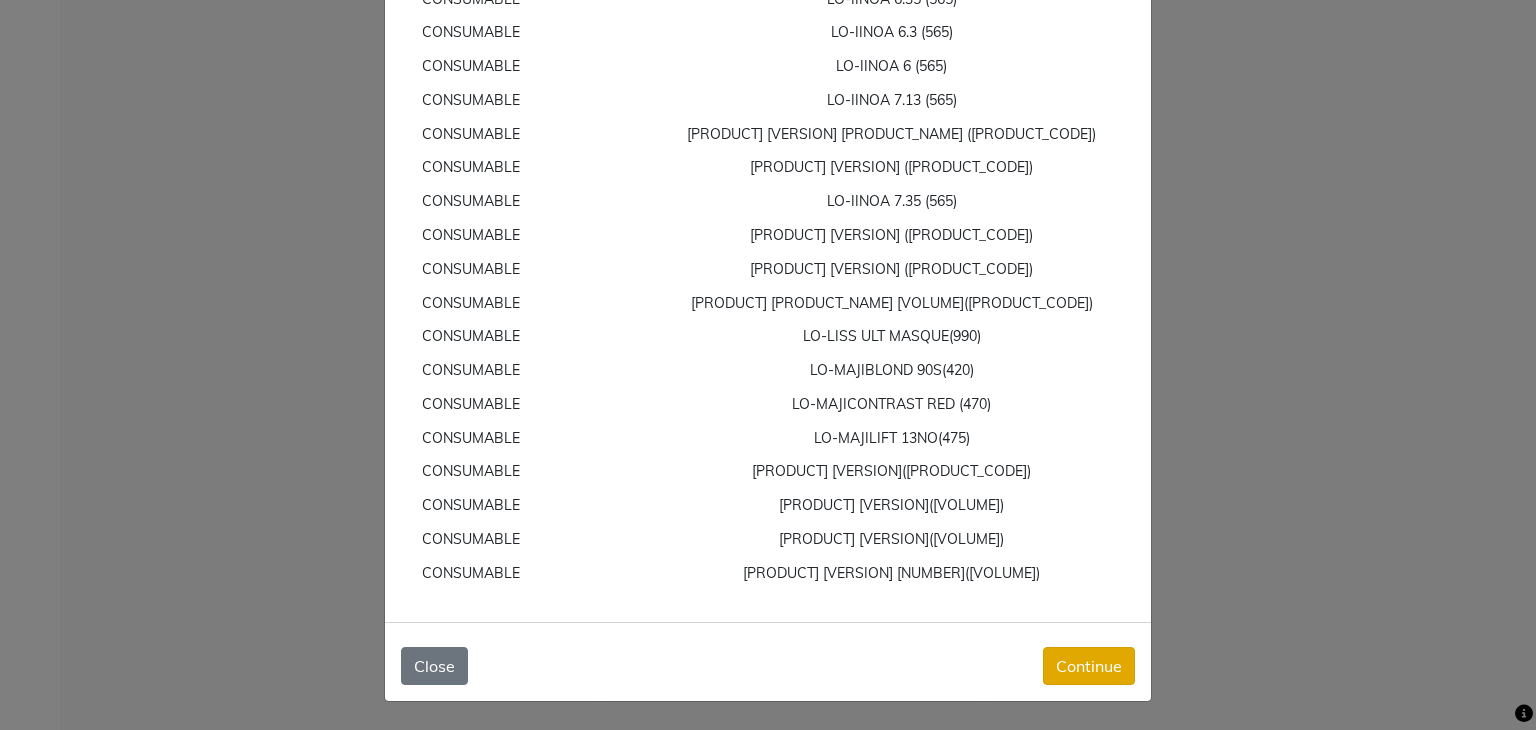 click on "Continue" 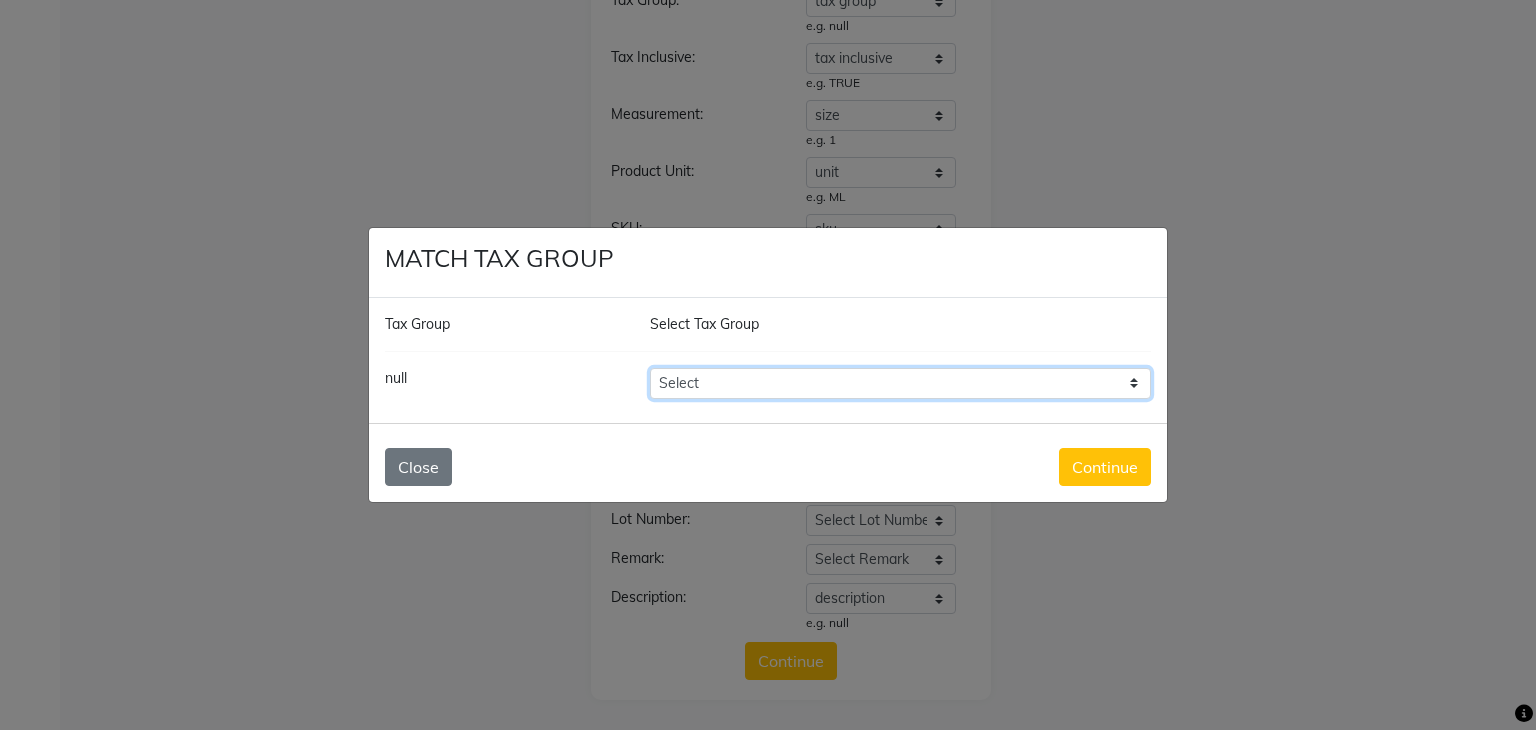 click on "Select GST" 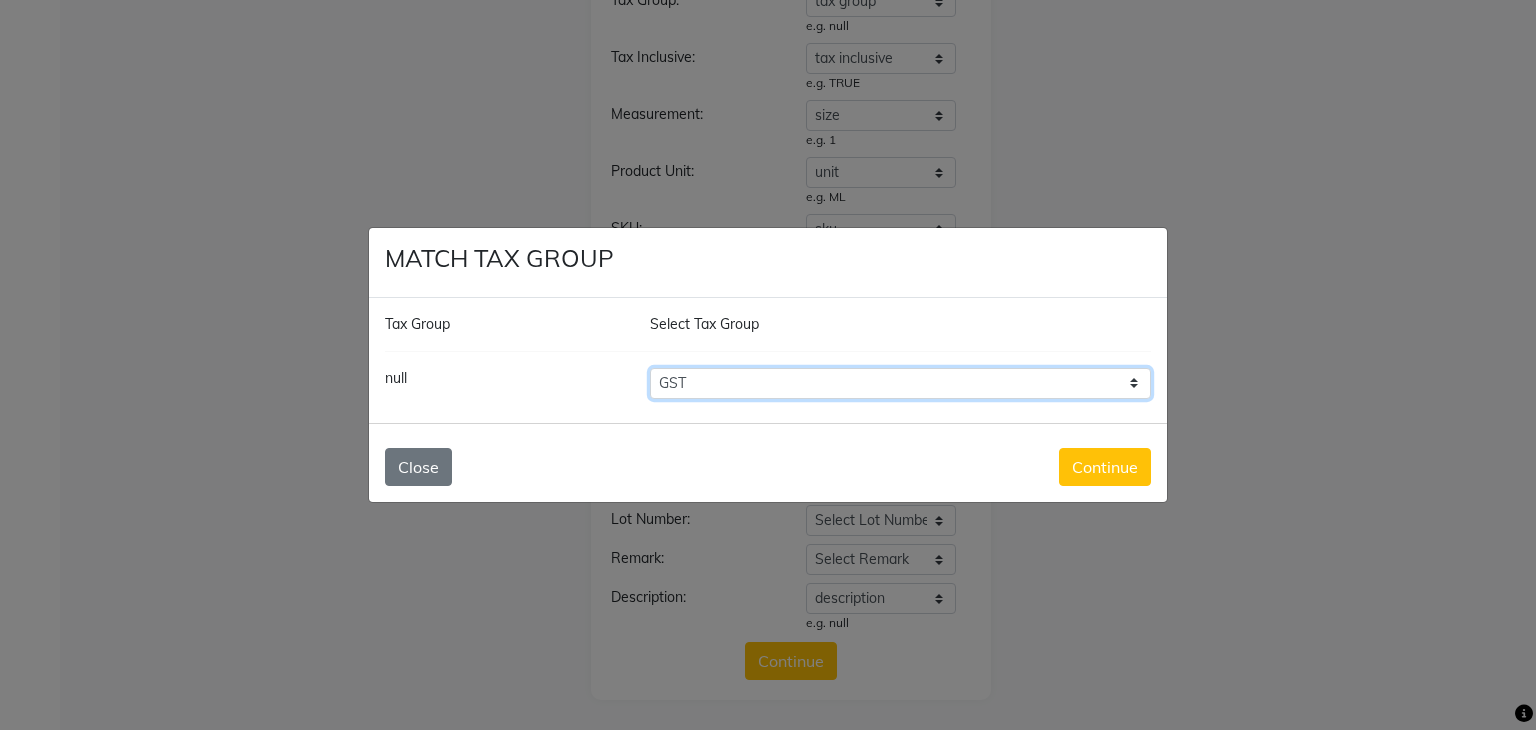 click on "Select GST" 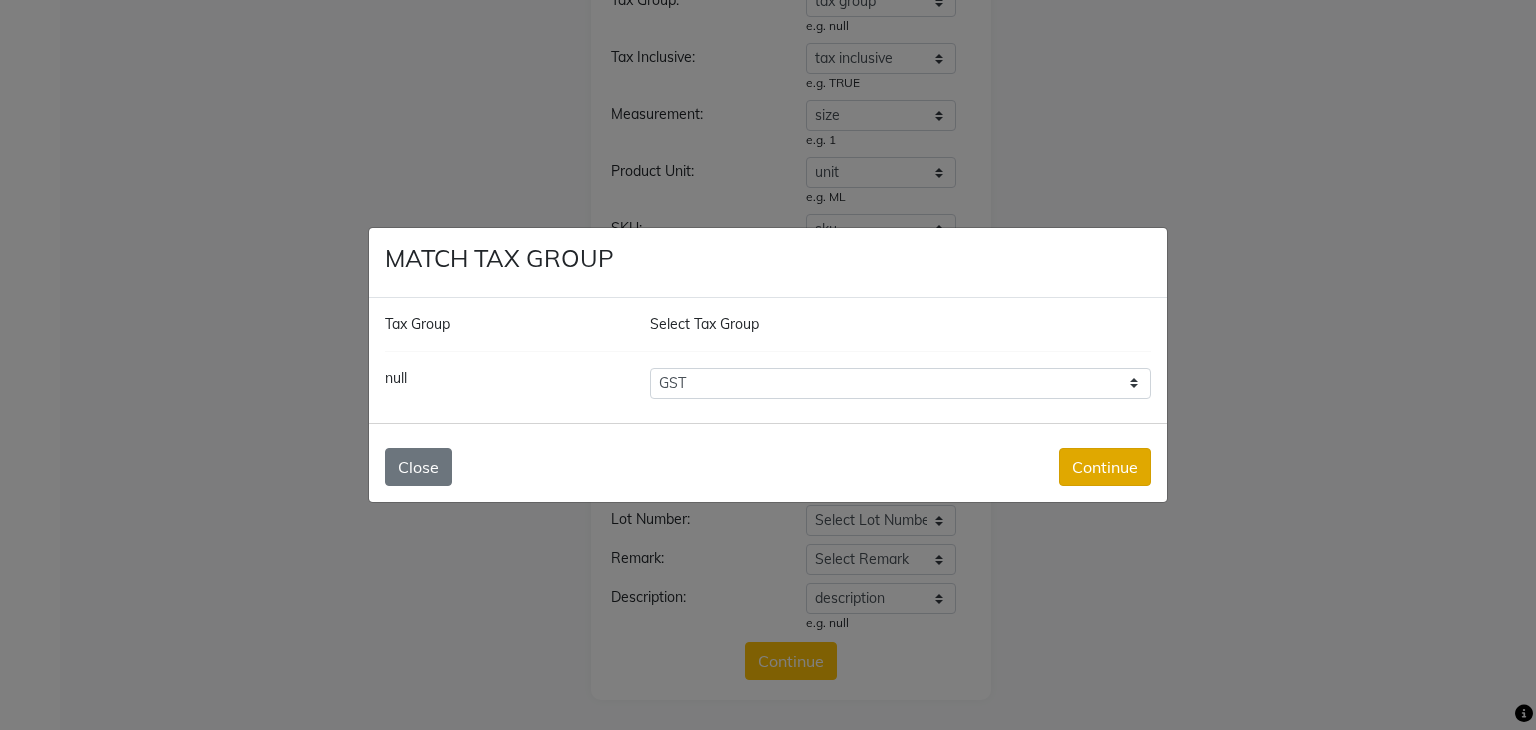 click on "Continue" 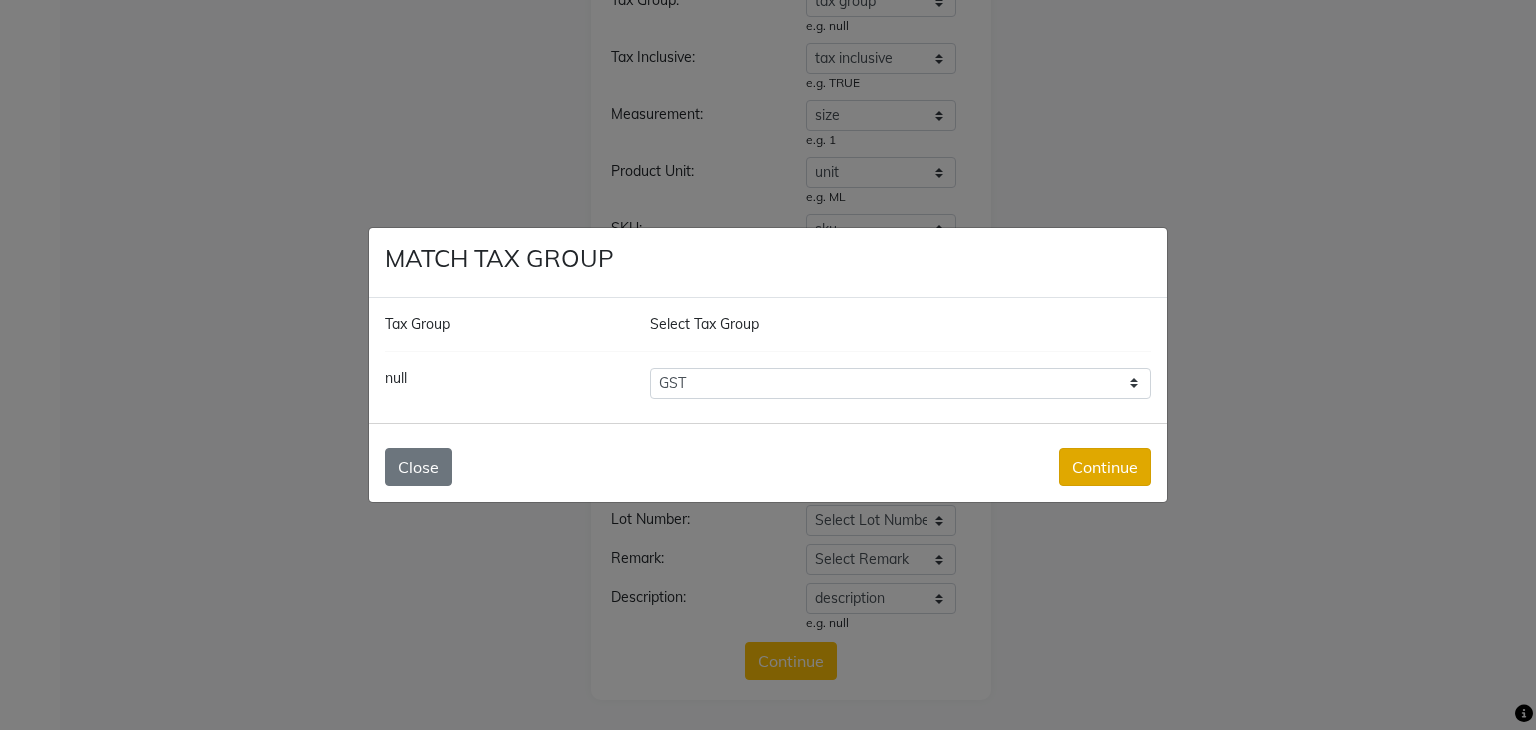 click on "Continue" 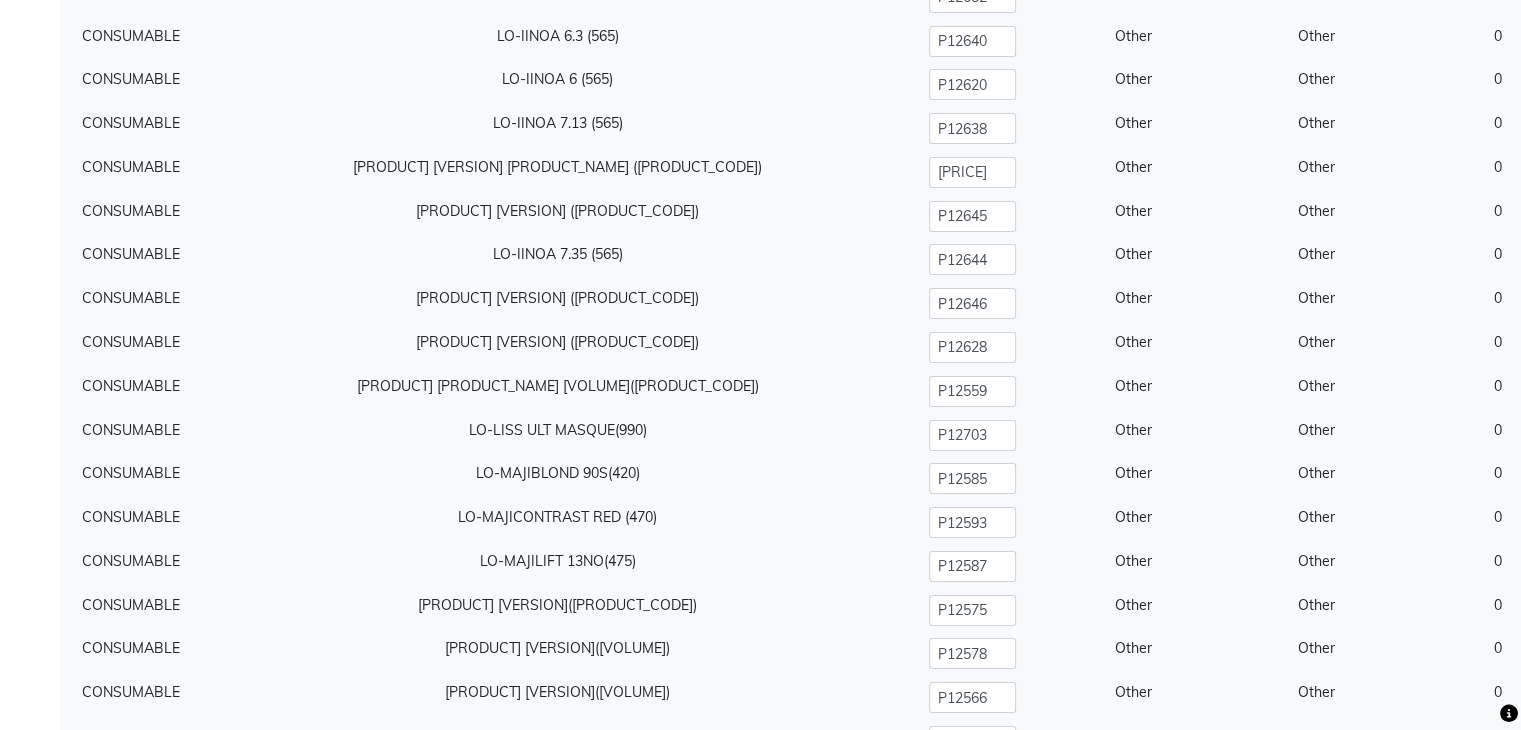 scroll, scrollTop: 22768, scrollLeft: 0, axis: vertical 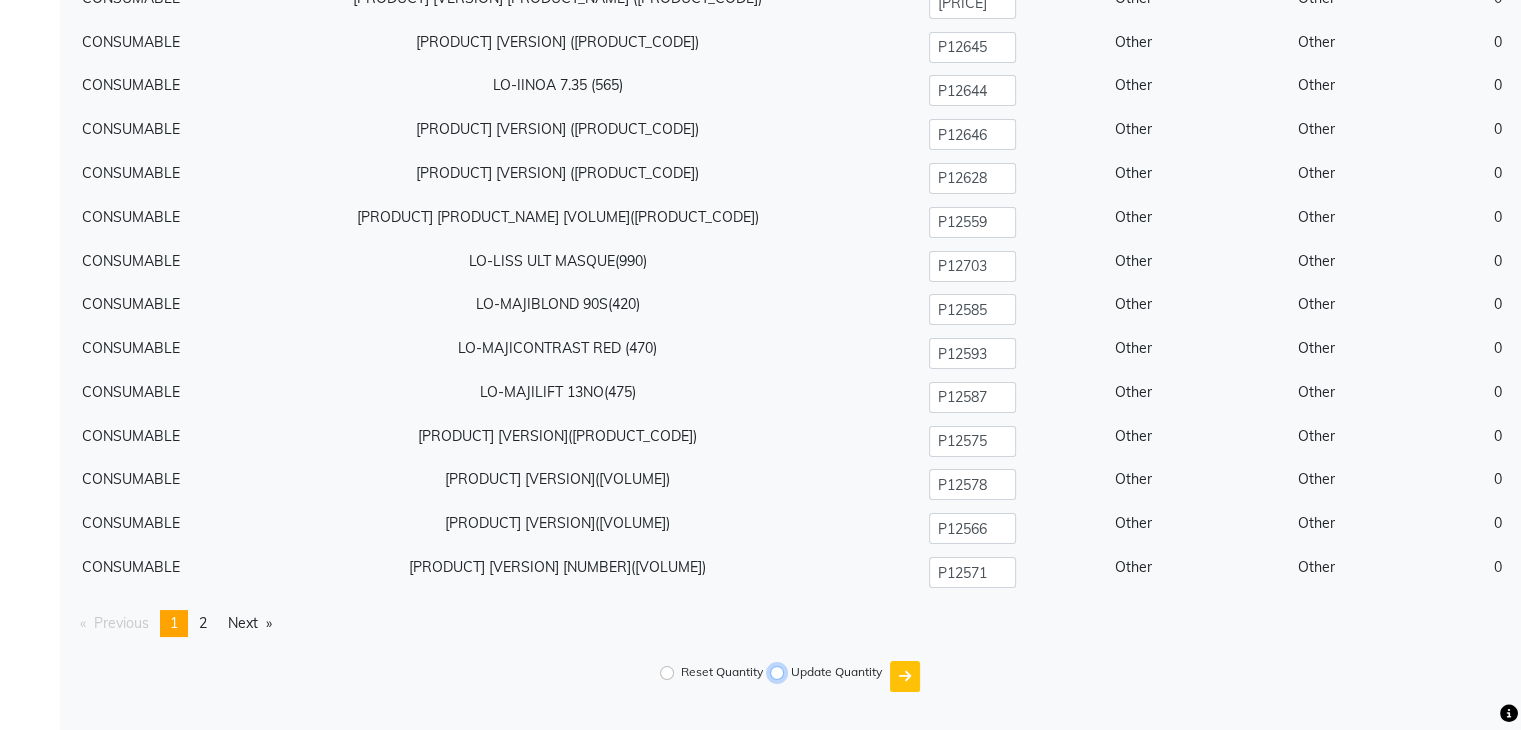 click on "Update Quantity" at bounding box center [777, 673] 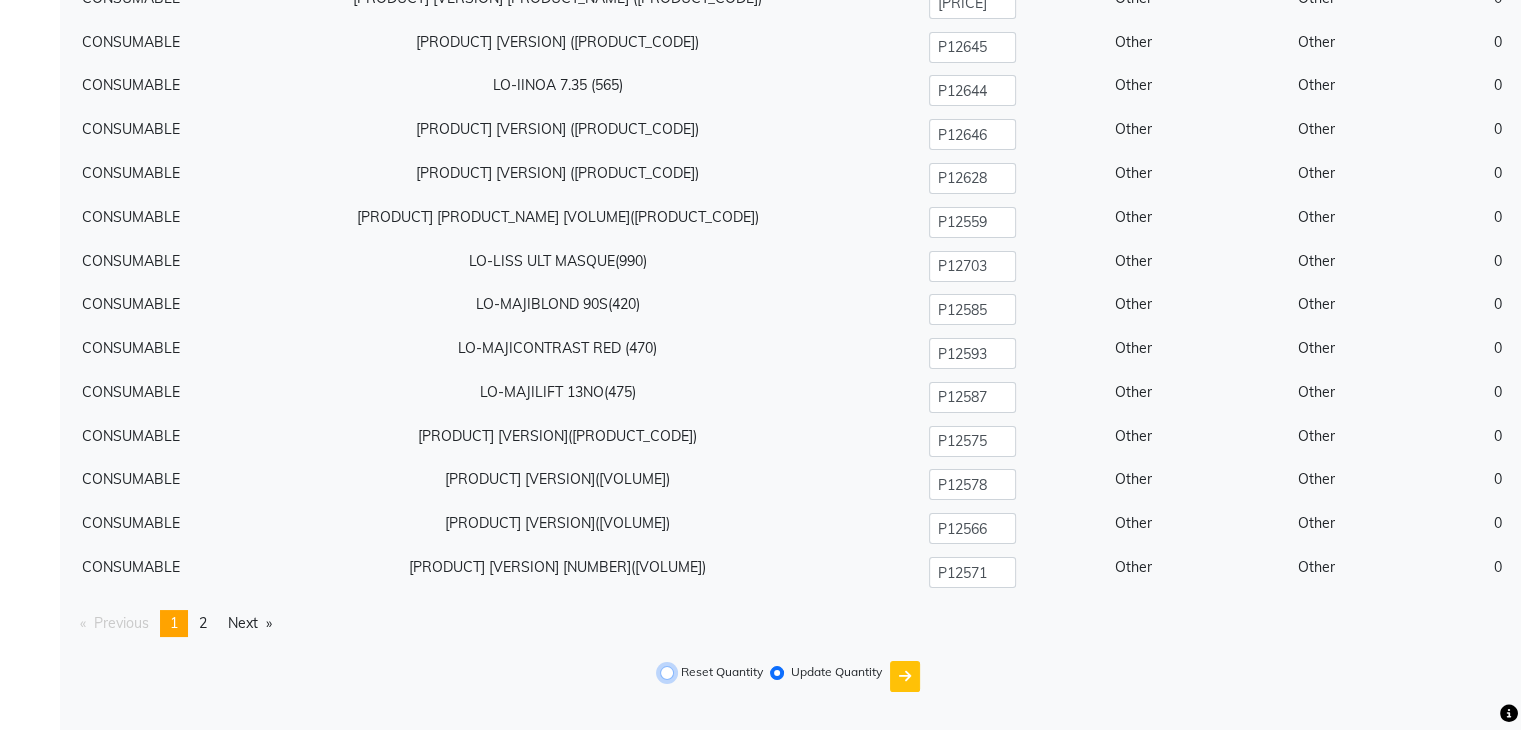 click on "Reset Quantity" at bounding box center (667, 673) 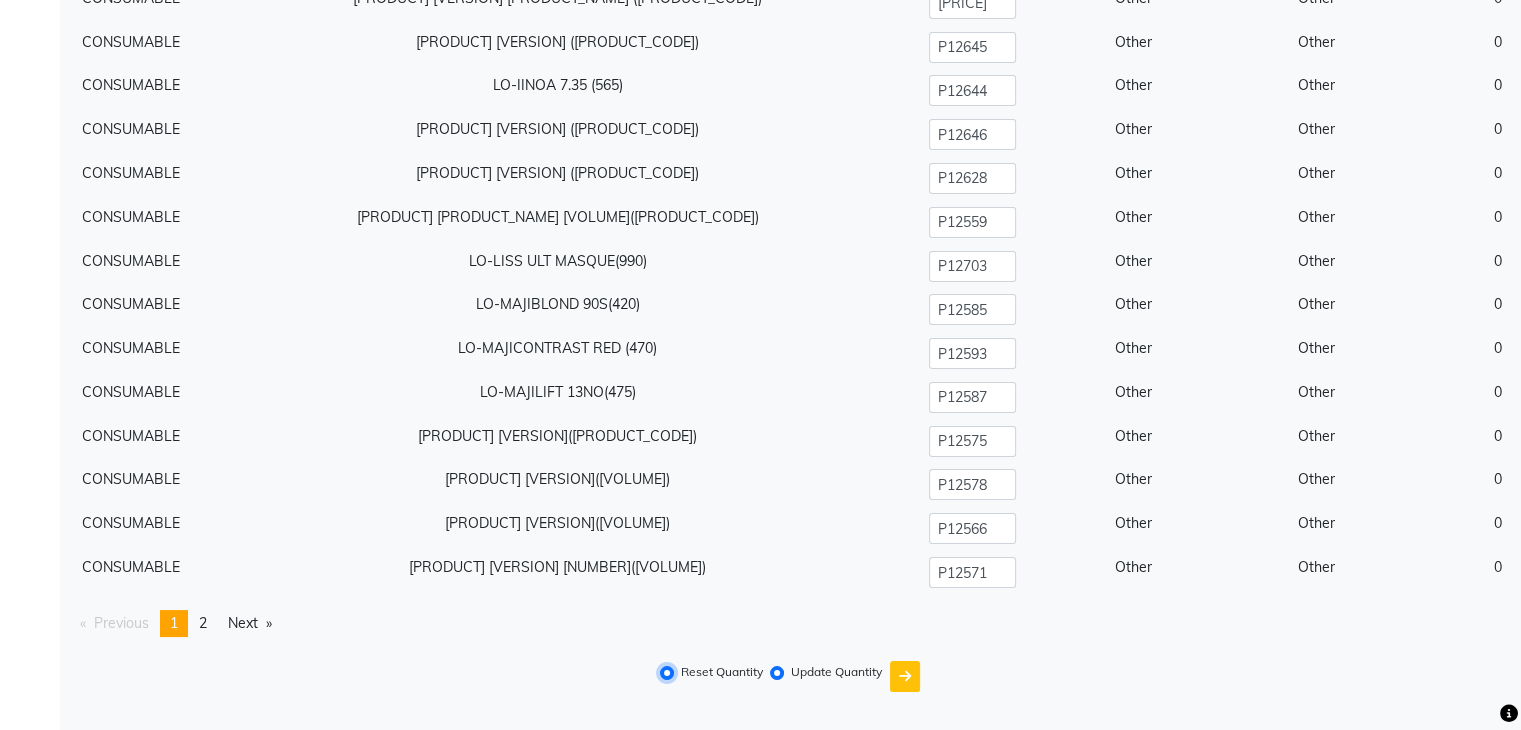 radio on "false" 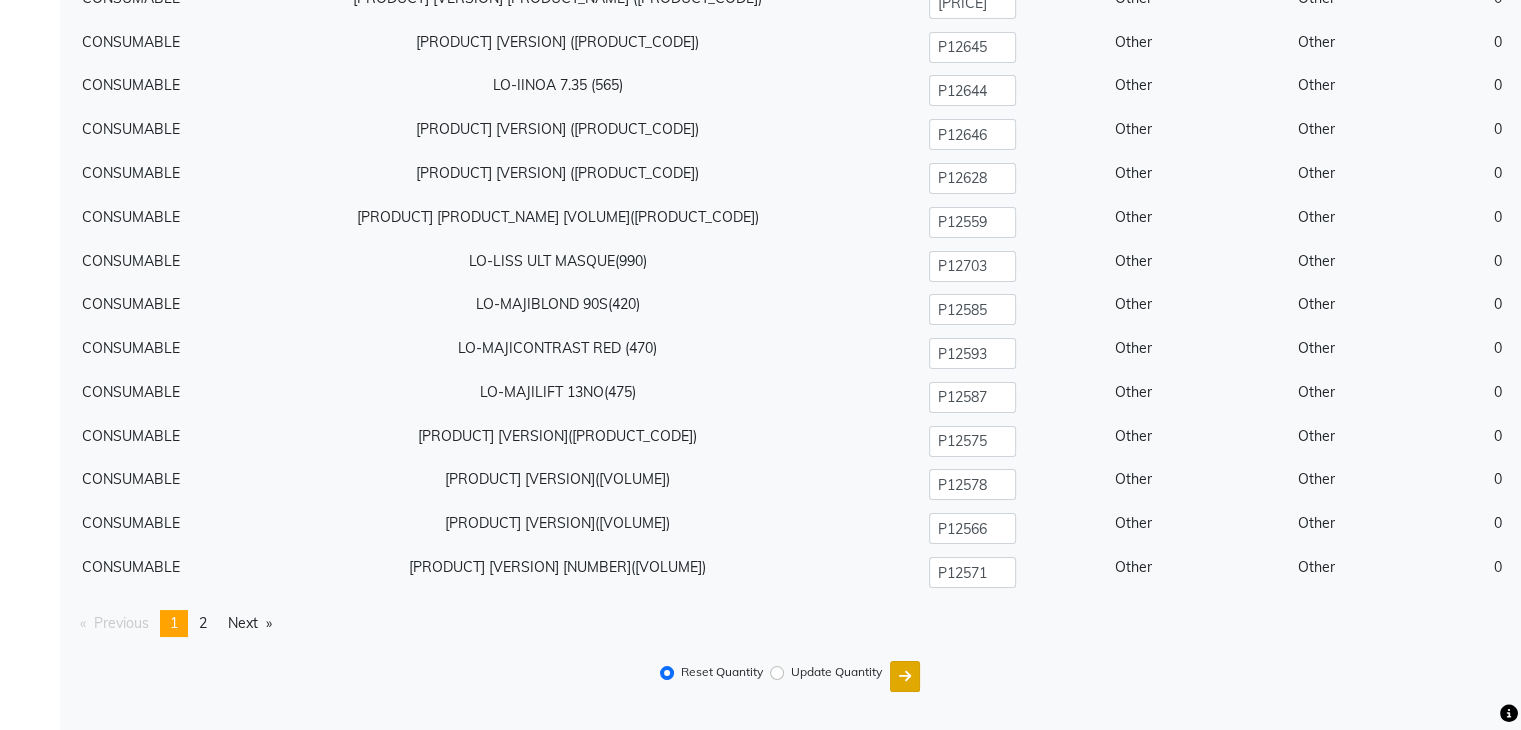 click 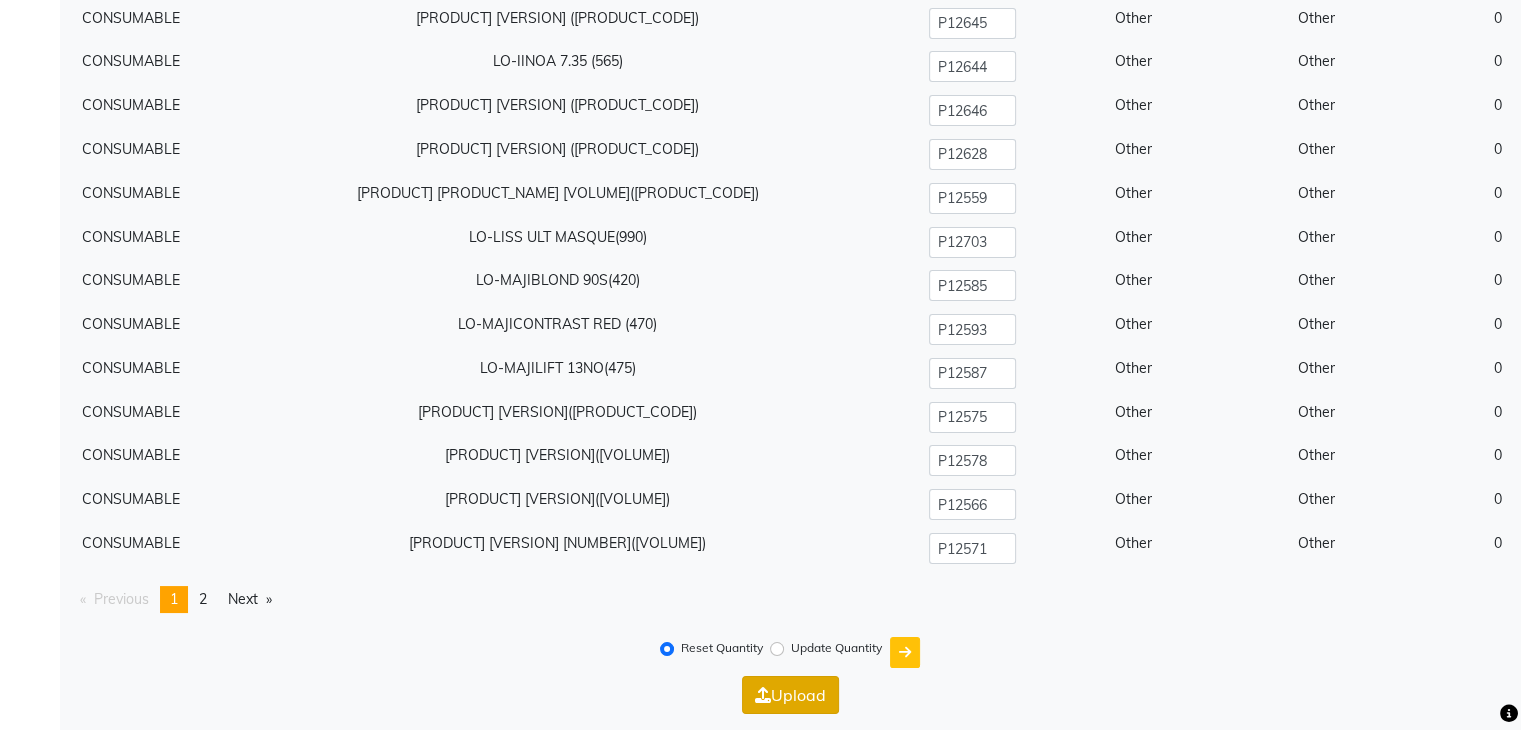 click on "Upload" 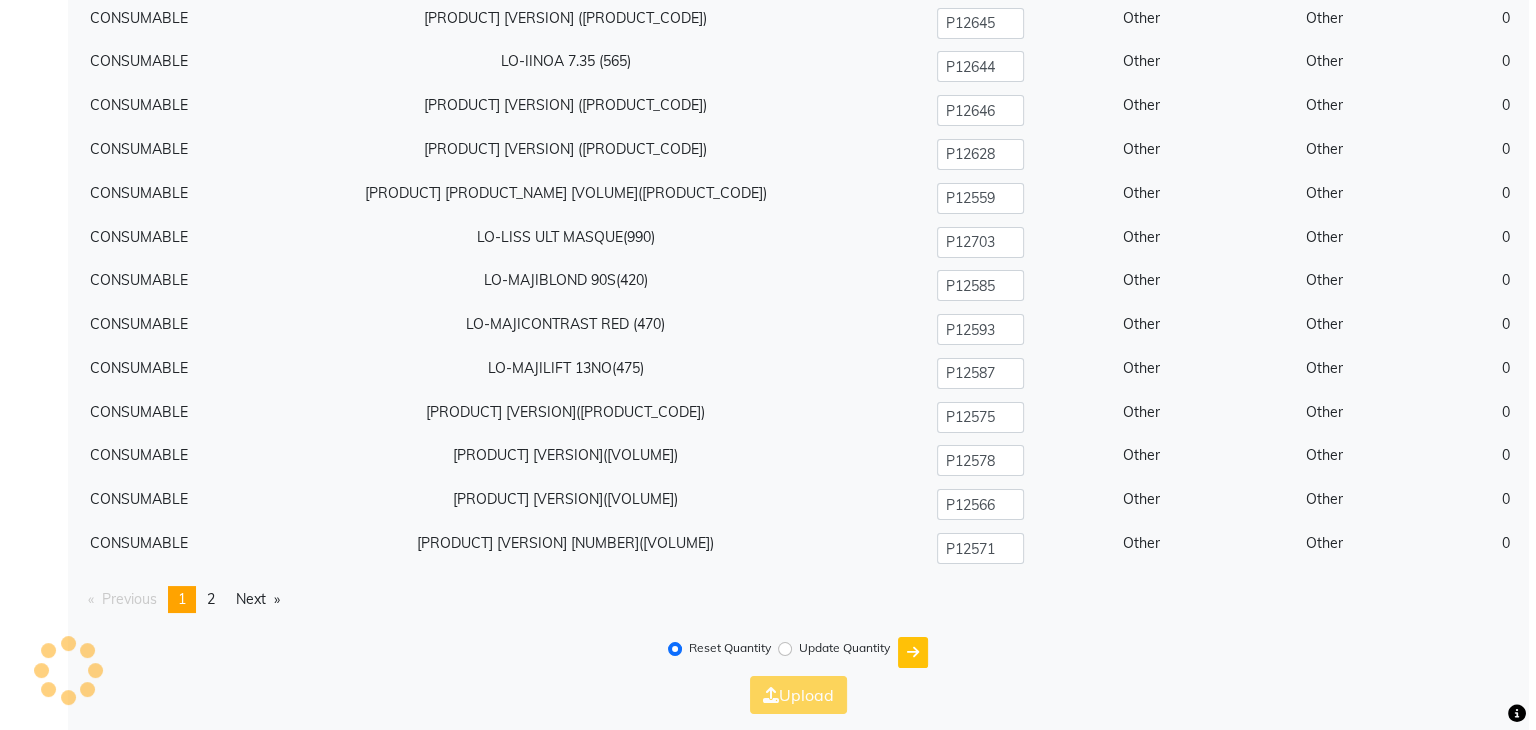 scroll, scrollTop: 0, scrollLeft: 0, axis: both 